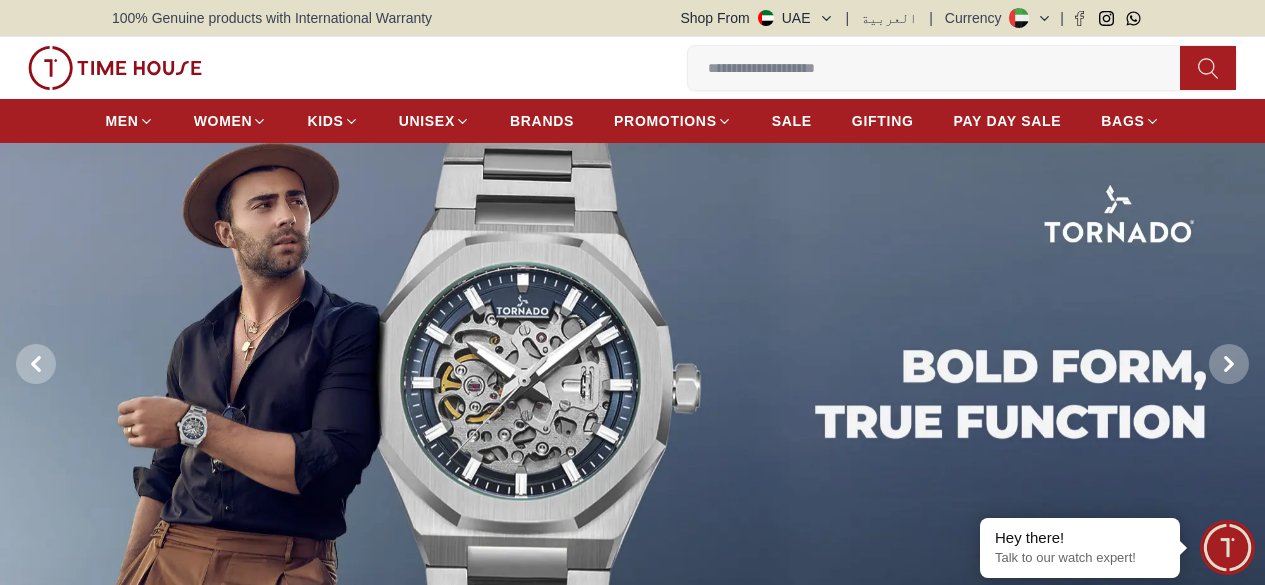 scroll, scrollTop: 0, scrollLeft: 0, axis: both 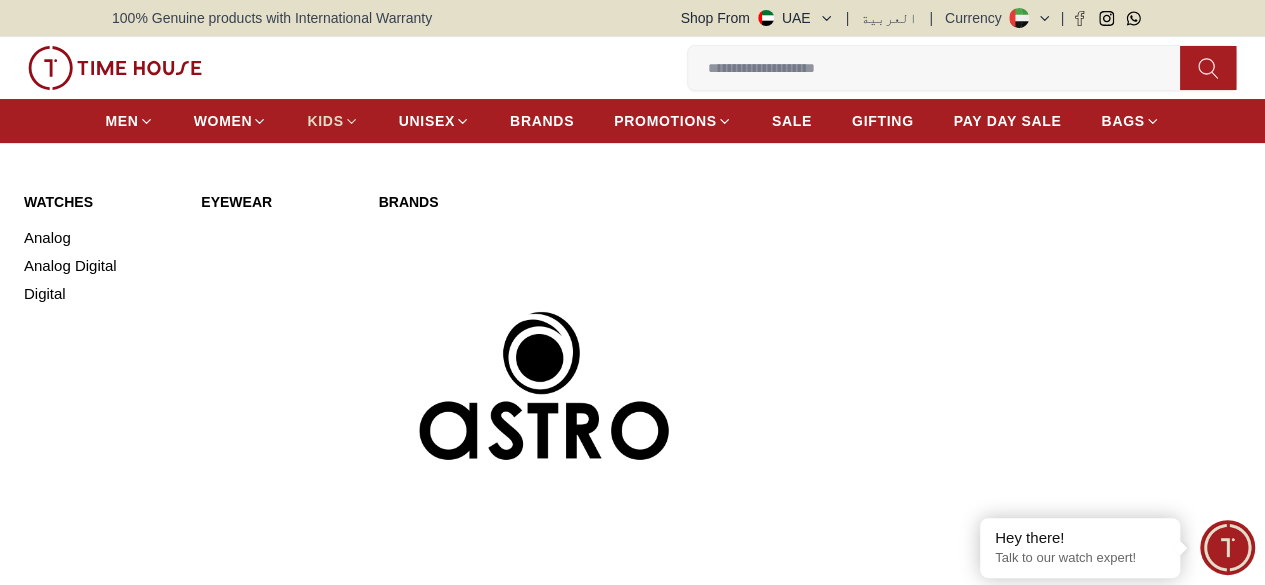click 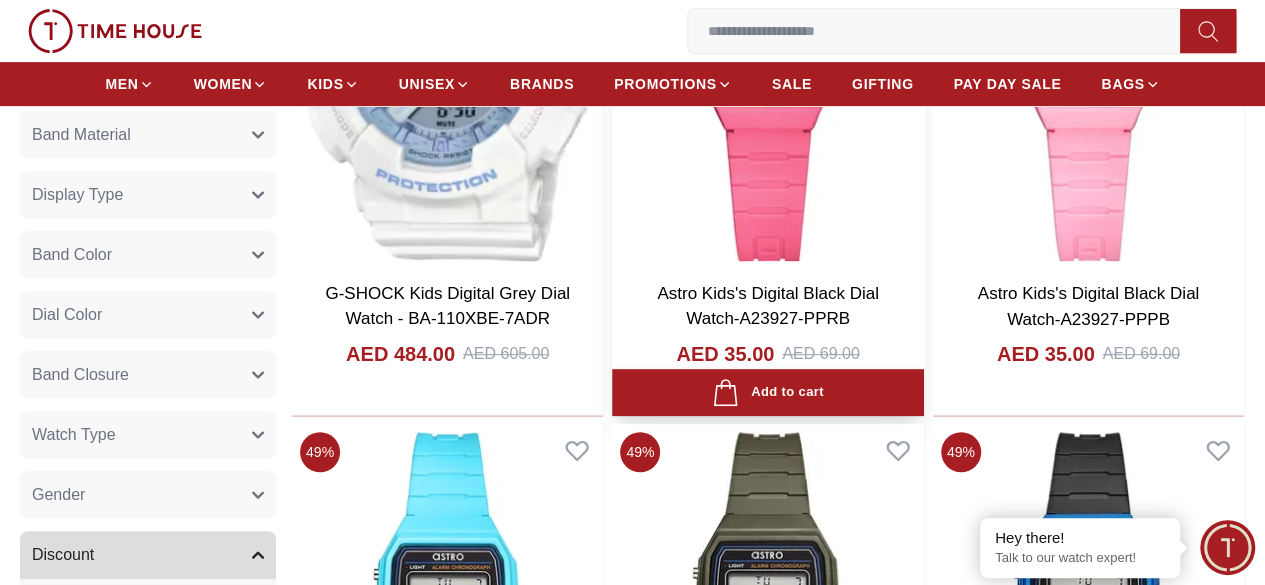 scroll, scrollTop: 700, scrollLeft: 0, axis: vertical 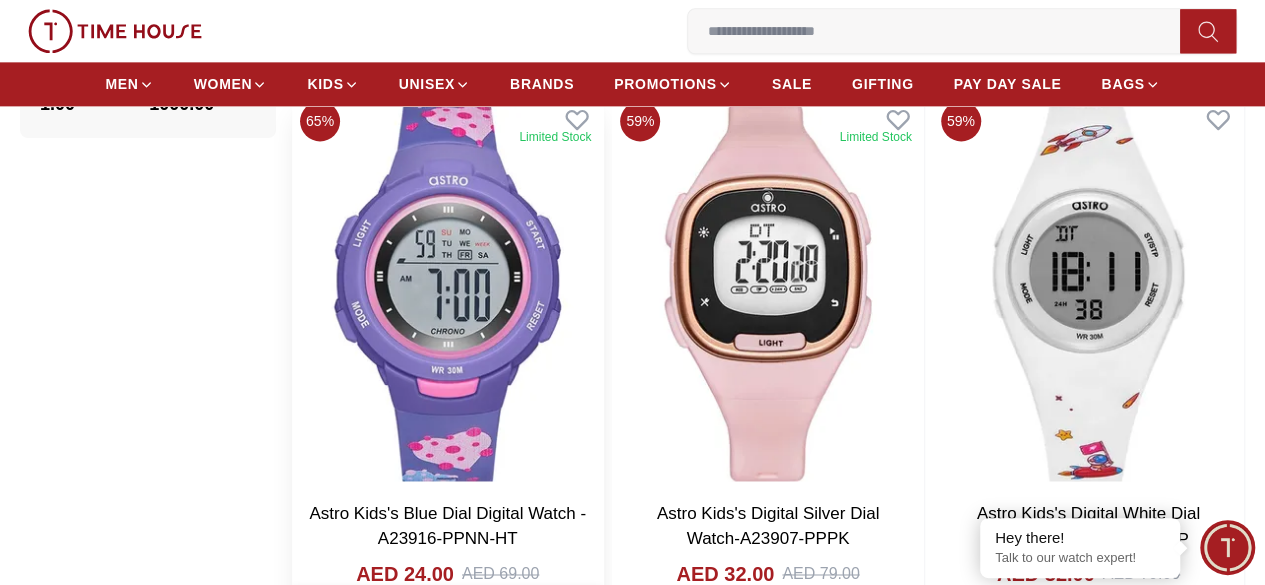 click on "Add to cart" at bounding box center (447, 612) 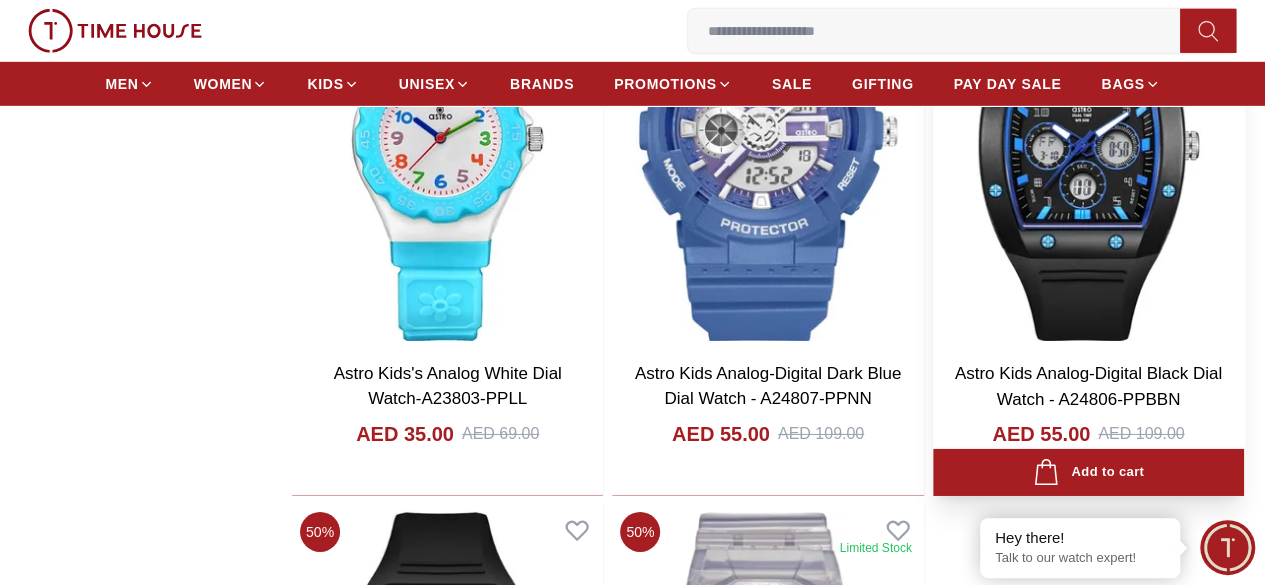 scroll, scrollTop: 3200, scrollLeft: 0, axis: vertical 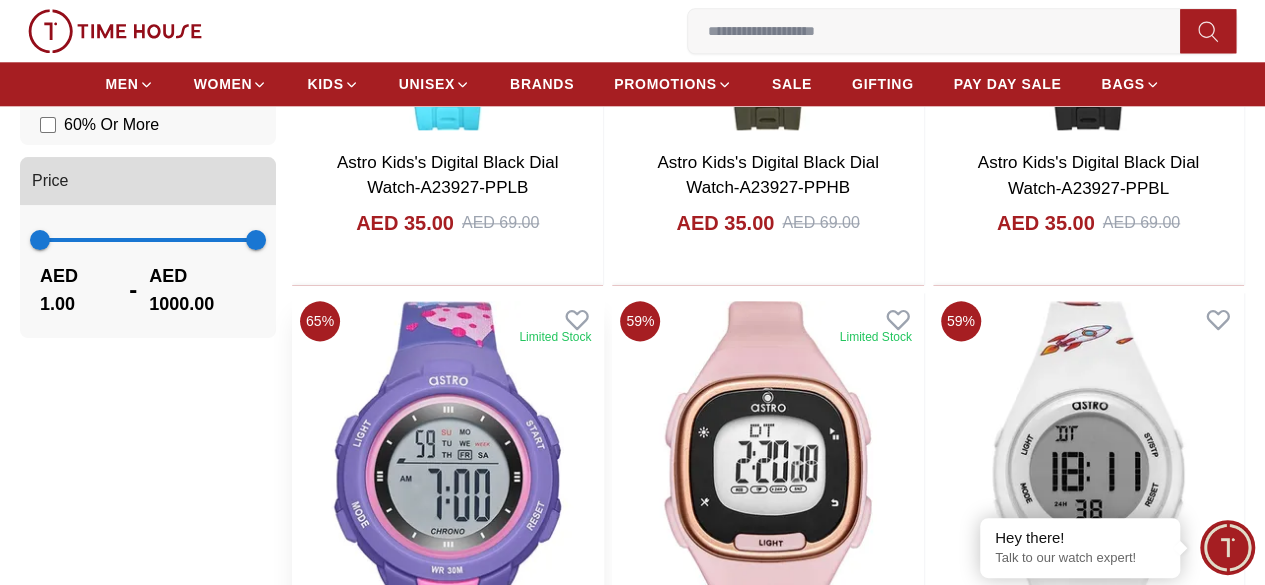 click at bounding box center [447, 491] 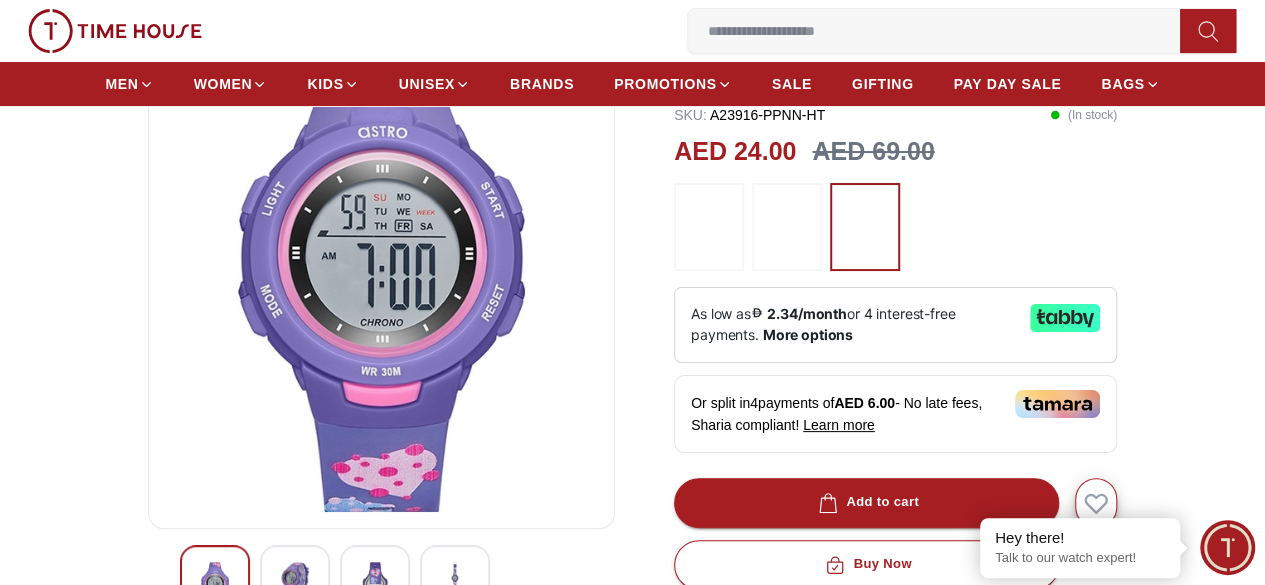 scroll, scrollTop: 0, scrollLeft: 0, axis: both 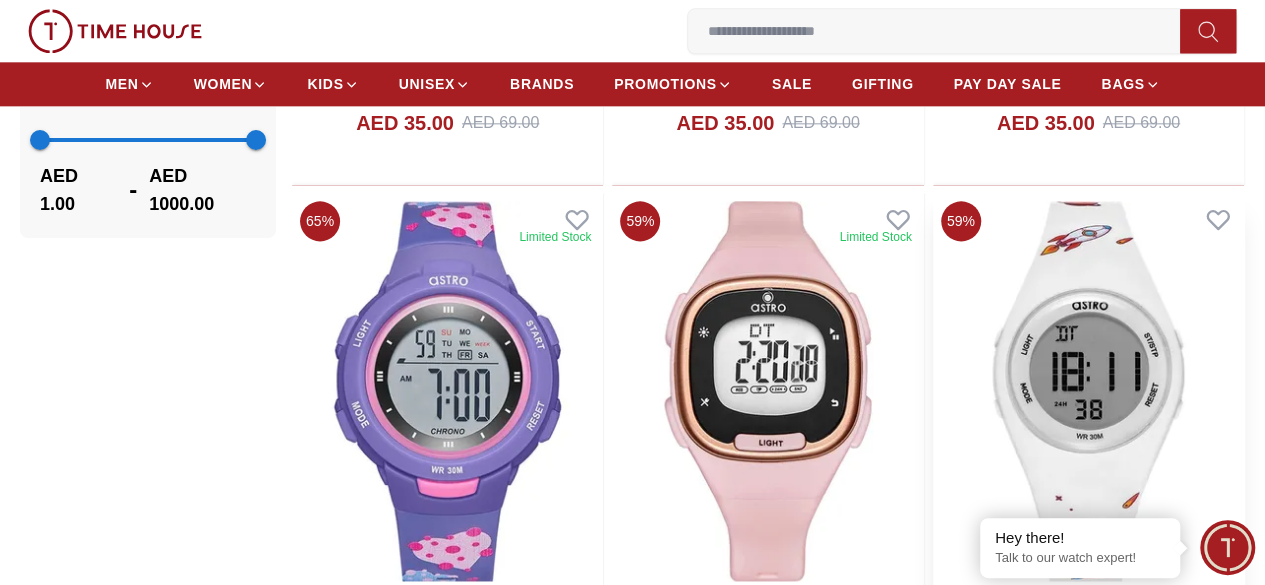 click at bounding box center (1088, 391) 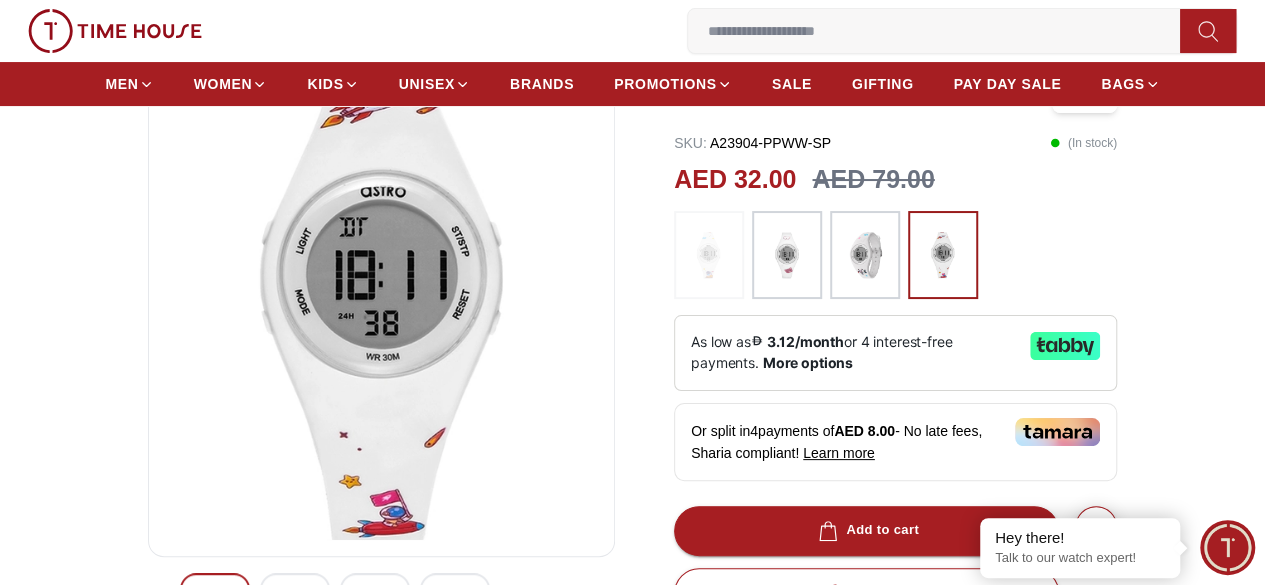 scroll, scrollTop: 200, scrollLeft: 0, axis: vertical 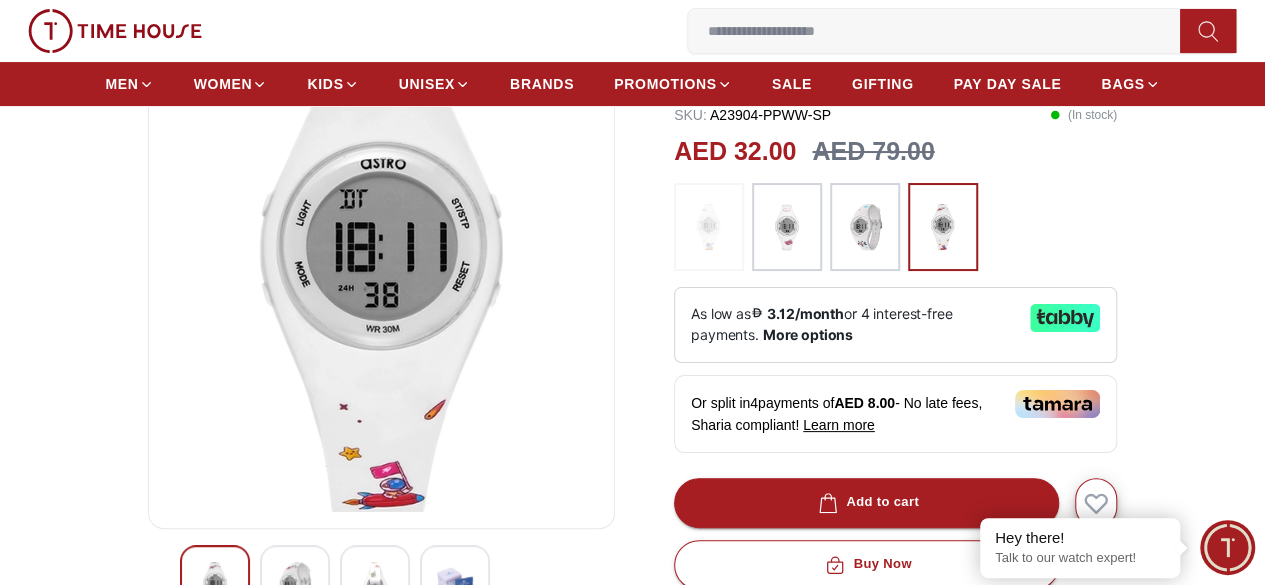 click at bounding box center [787, 227] 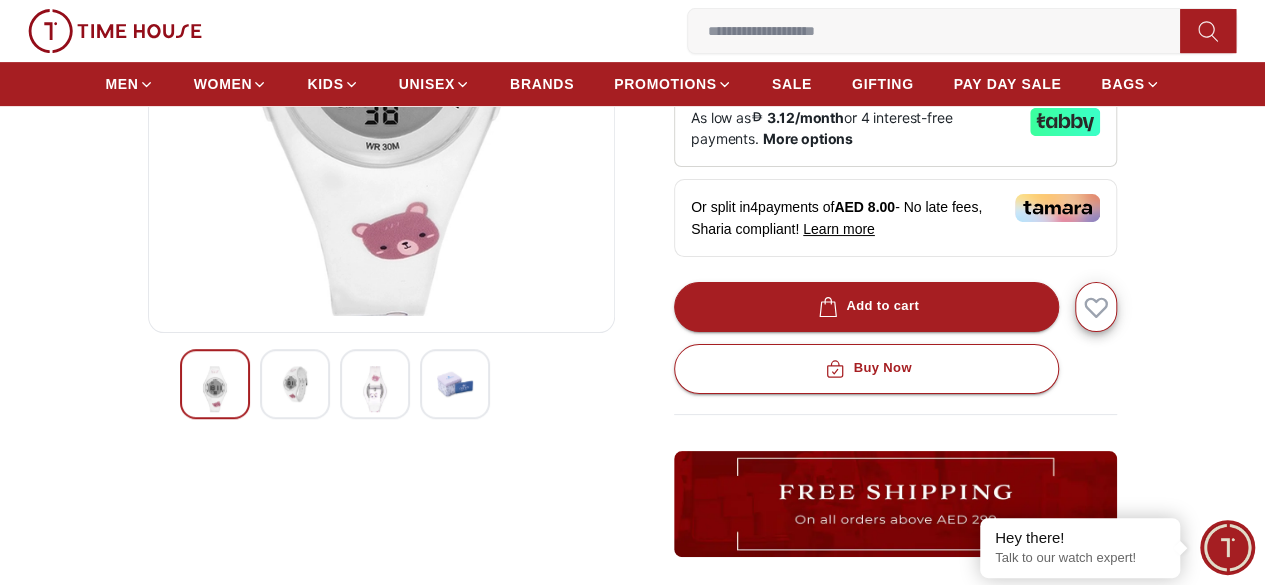 scroll, scrollTop: 400, scrollLeft: 0, axis: vertical 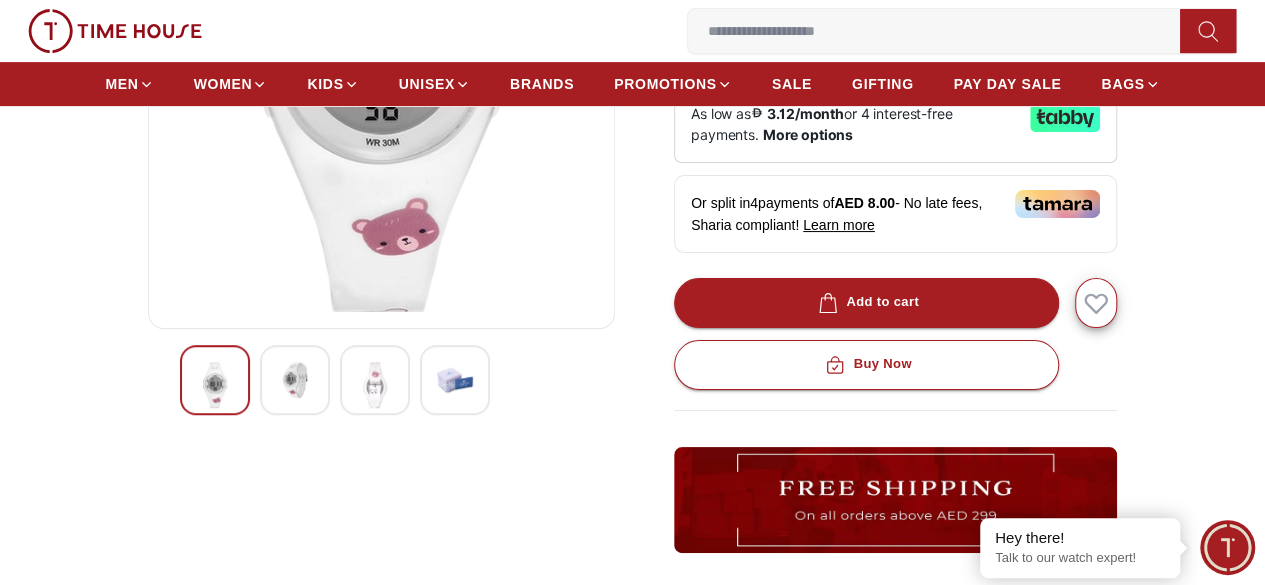 click at bounding box center [375, 380] 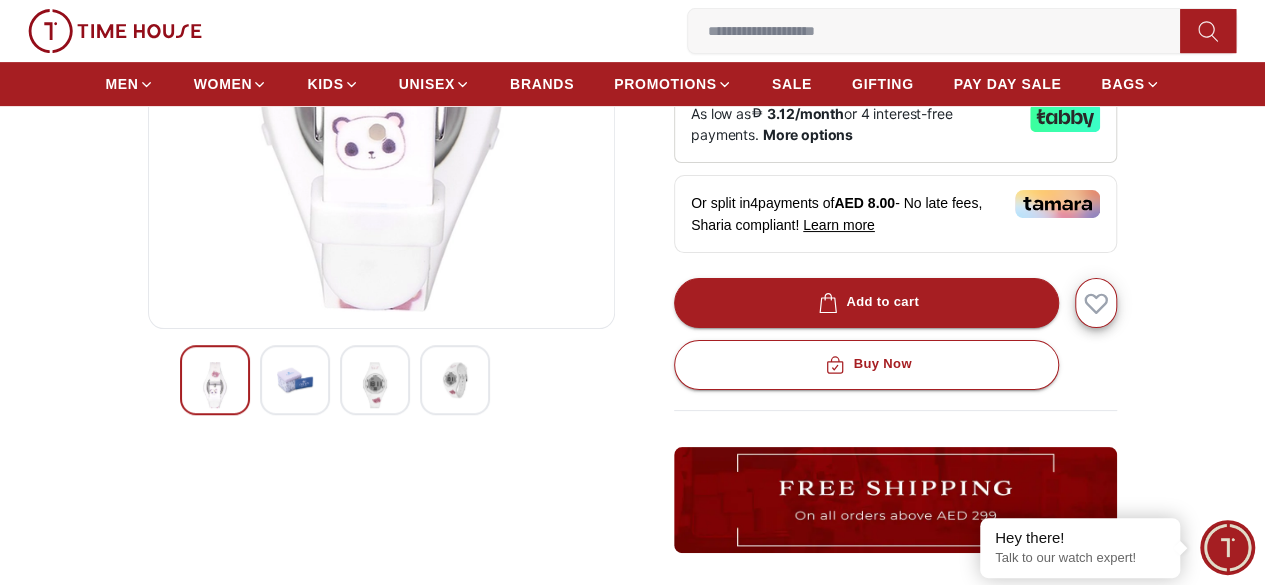 click at bounding box center [295, 380] 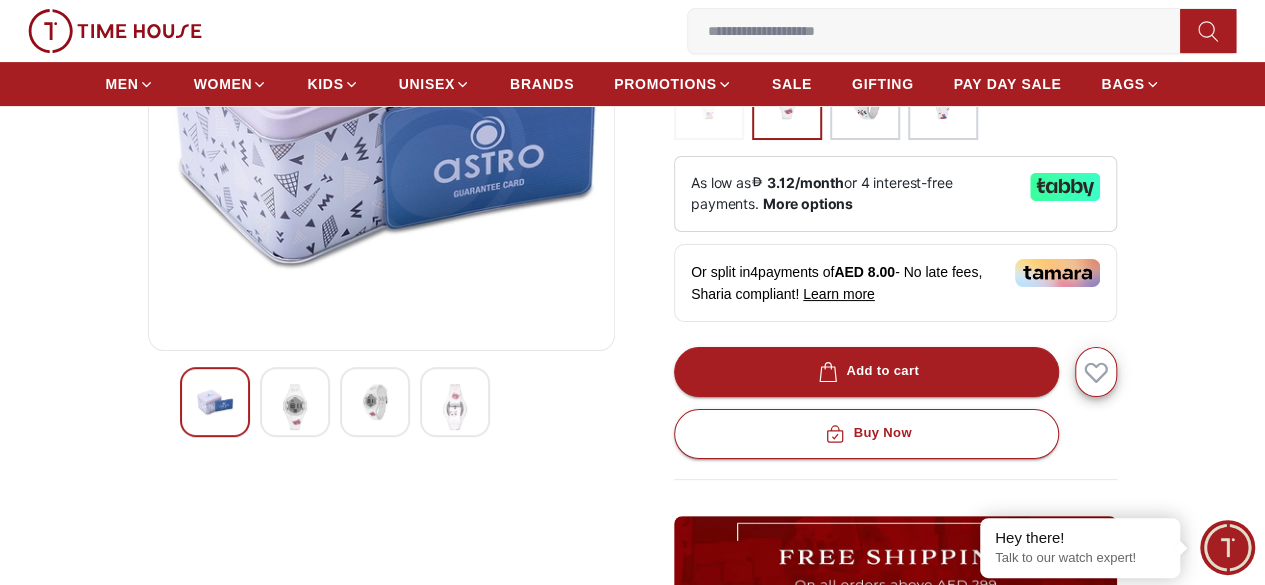 scroll, scrollTop: 400, scrollLeft: 0, axis: vertical 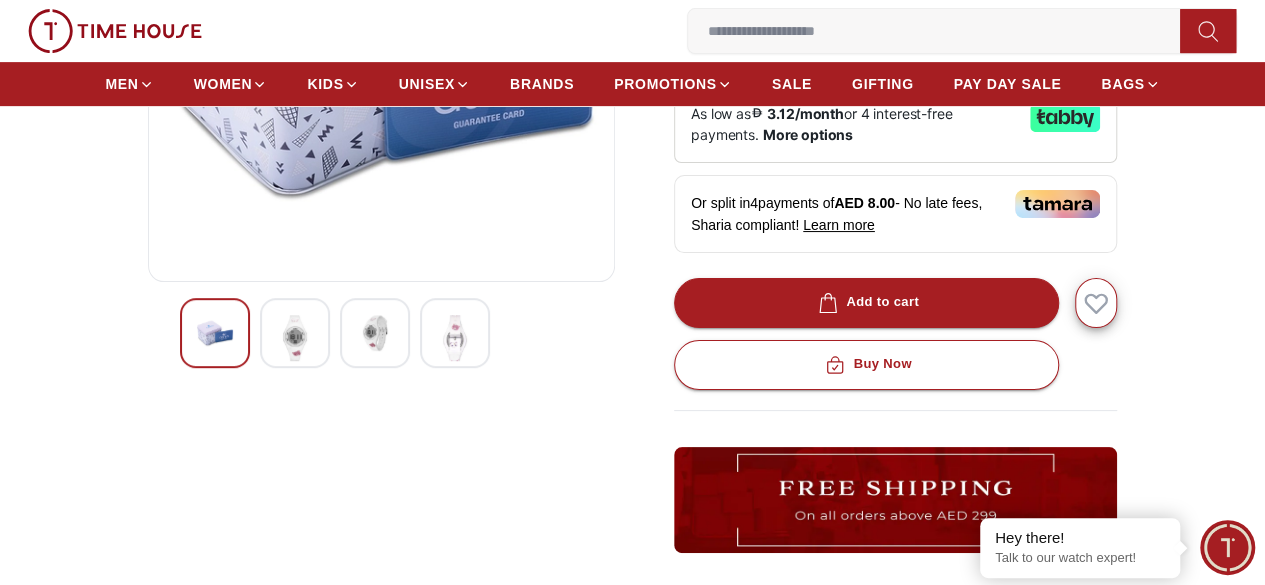 click at bounding box center [295, 338] 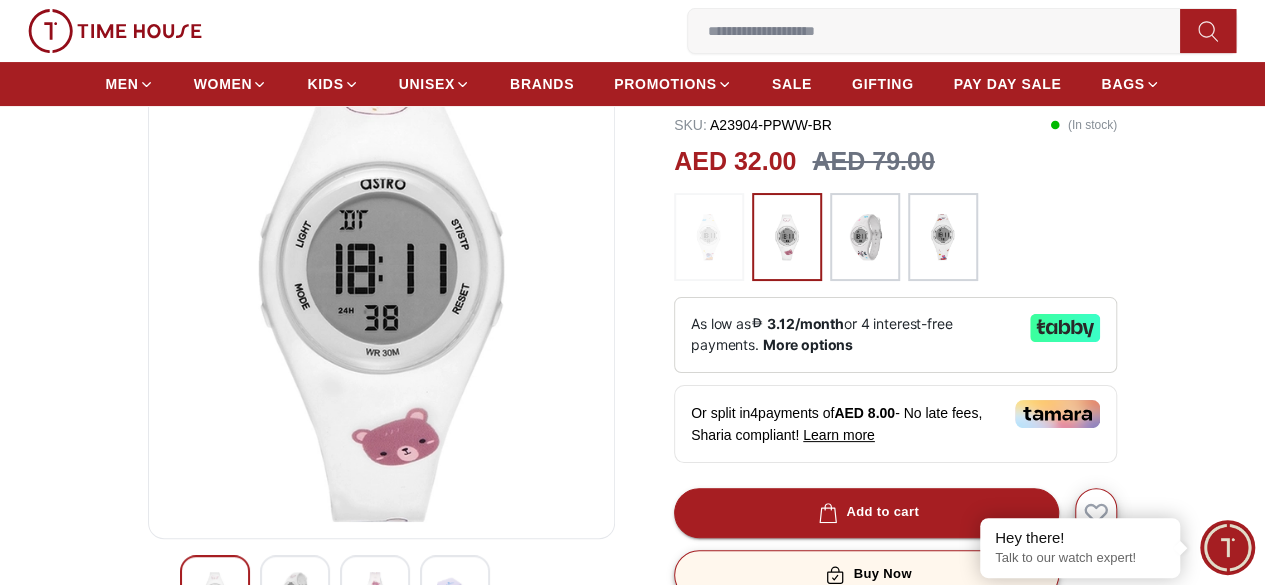 scroll, scrollTop: 100, scrollLeft: 0, axis: vertical 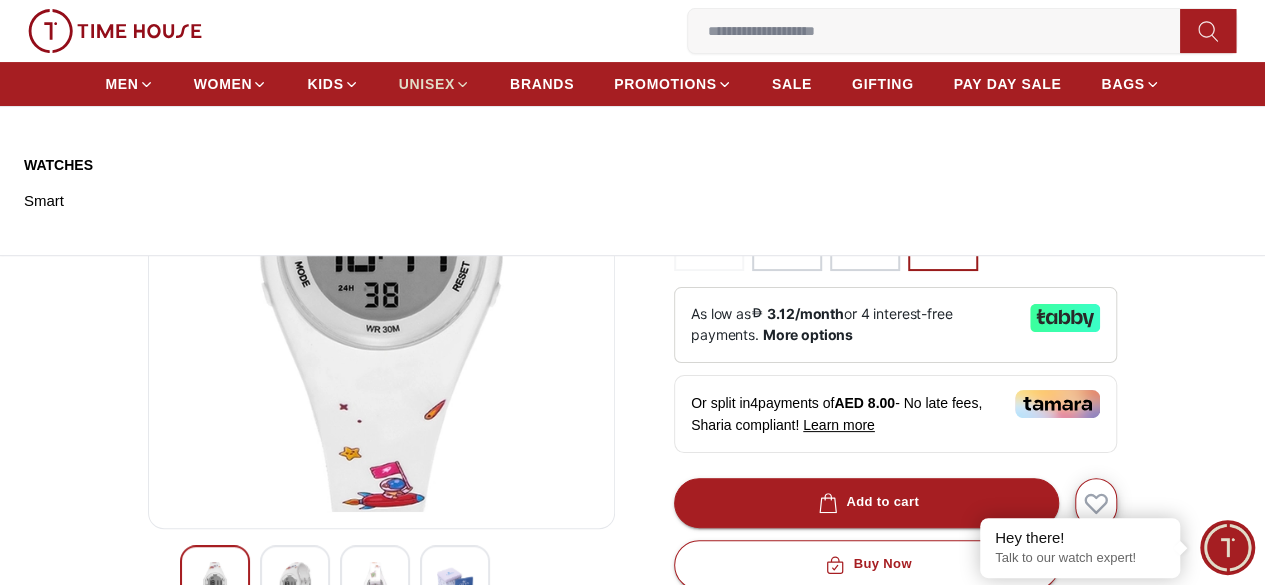 click on "UNISEX" at bounding box center (434, 84) 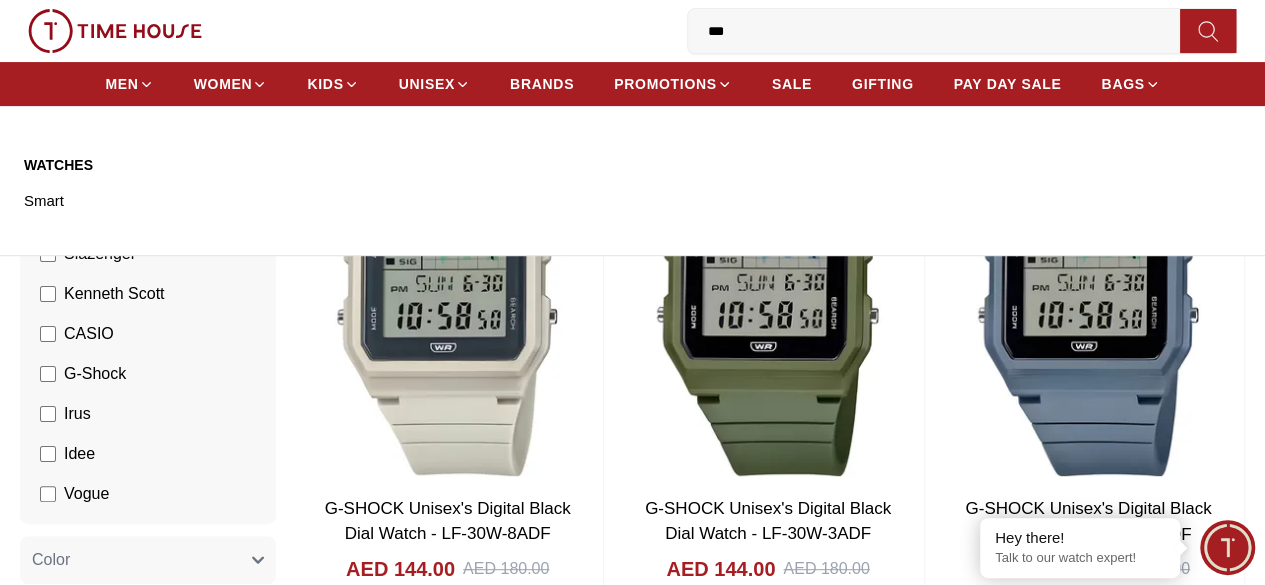 scroll, scrollTop: 200, scrollLeft: 0, axis: vertical 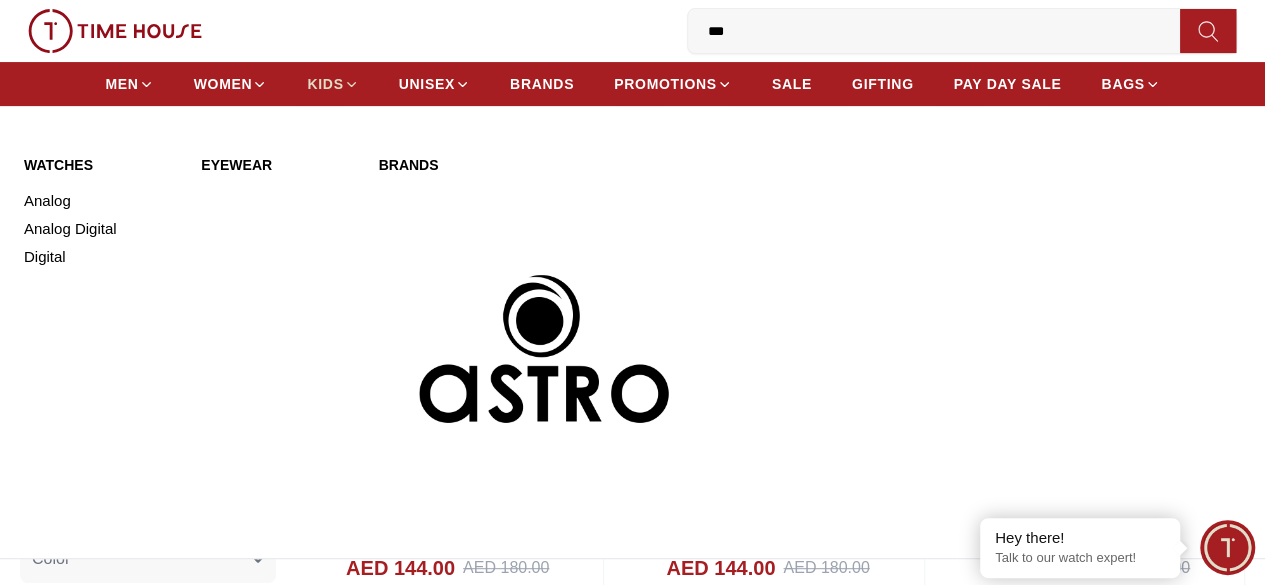 click on "KIDS" at bounding box center (325, 84) 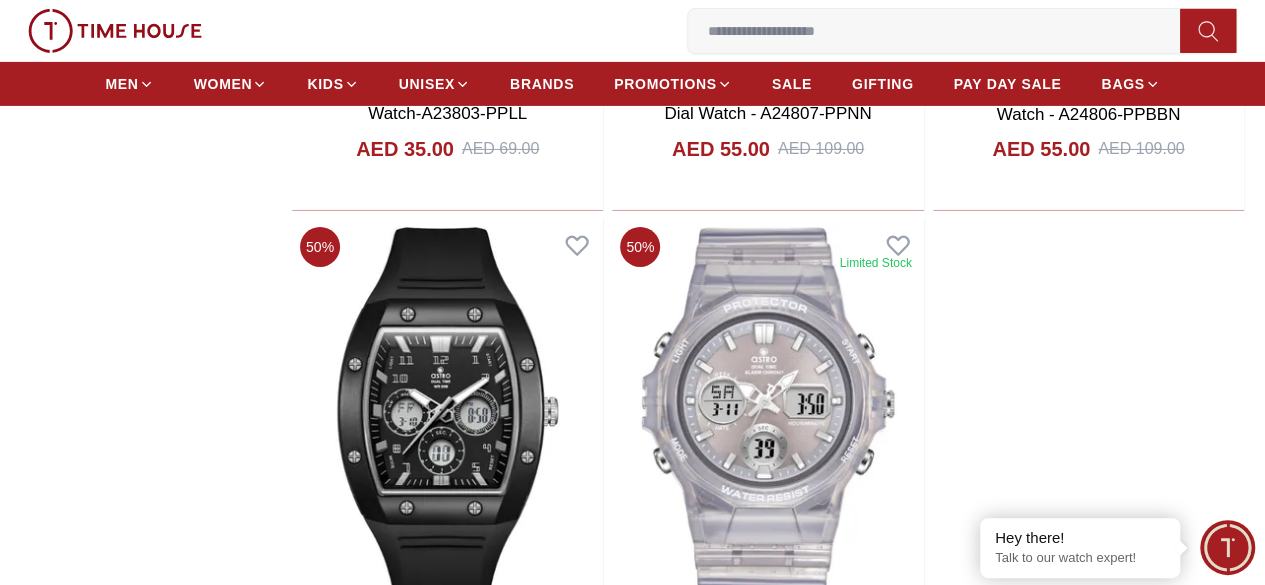 scroll, scrollTop: 3400, scrollLeft: 0, axis: vertical 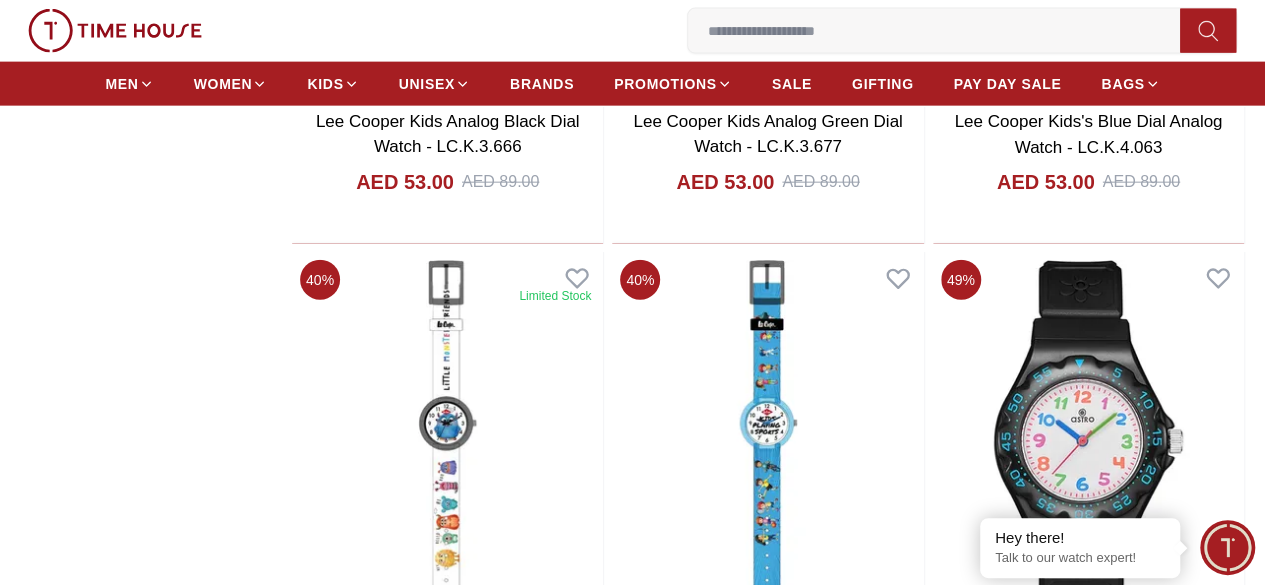 click on "Add to cart" at bounding box center [767, 1322] 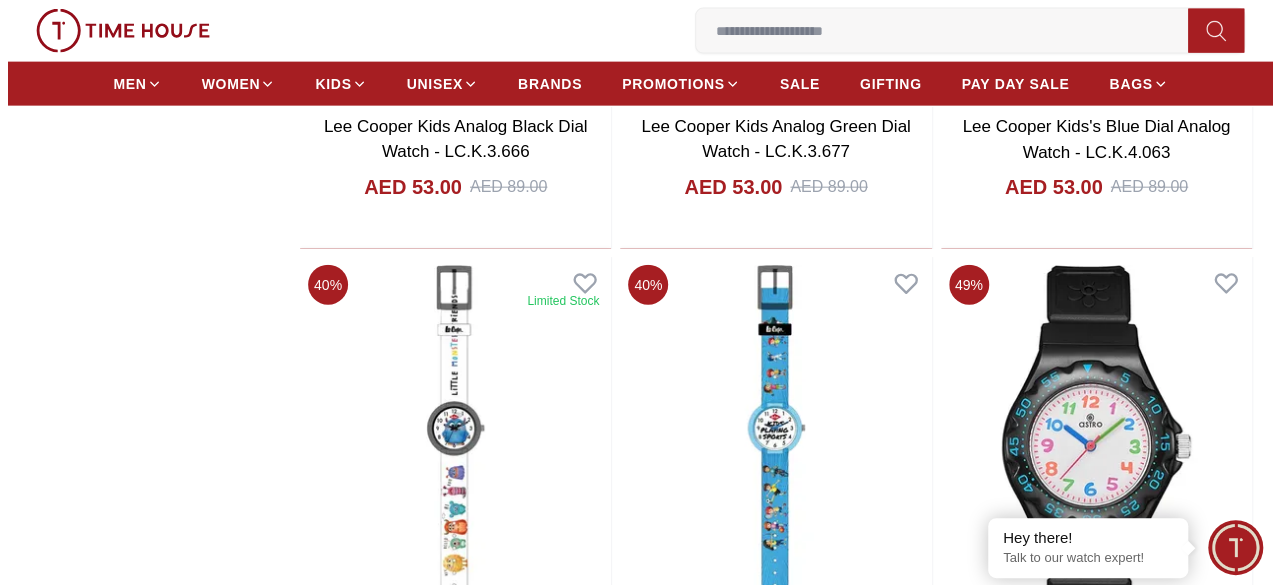scroll, scrollTop: 6100, scrollLeft: 0, axis: vertical 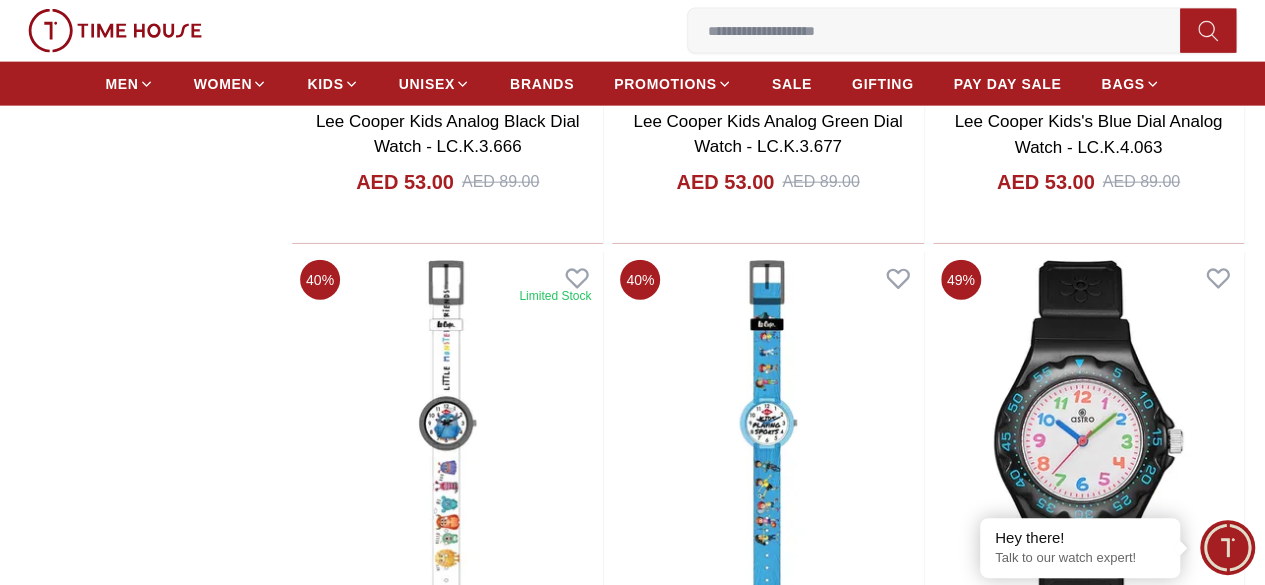 click on "Add to cart" at bounding box center [767, 1322] 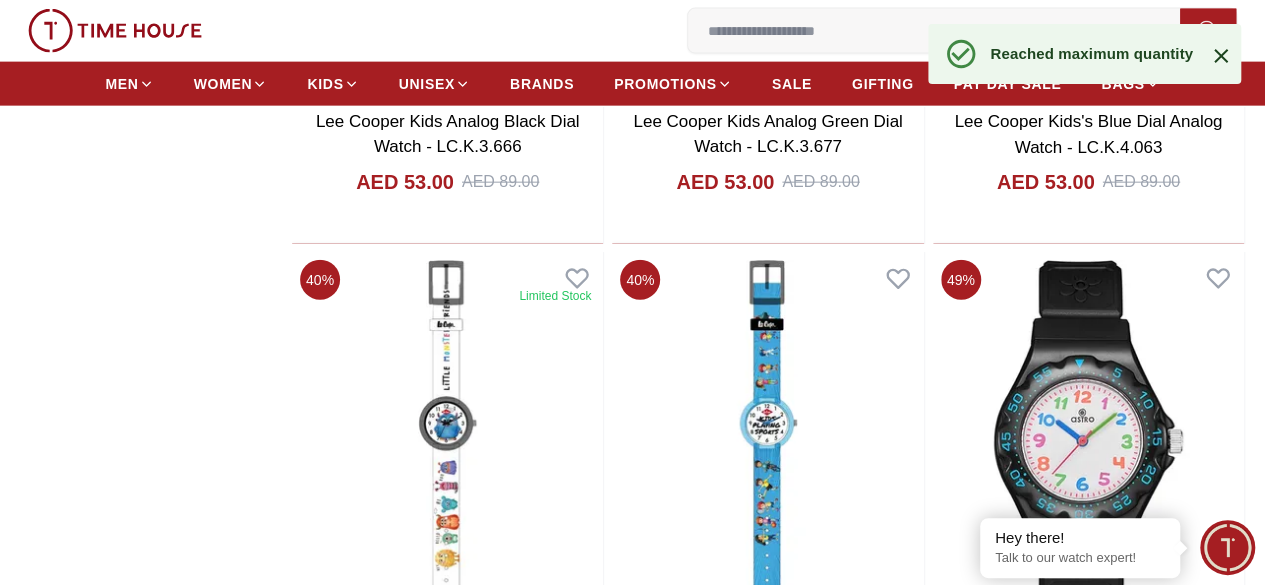 click 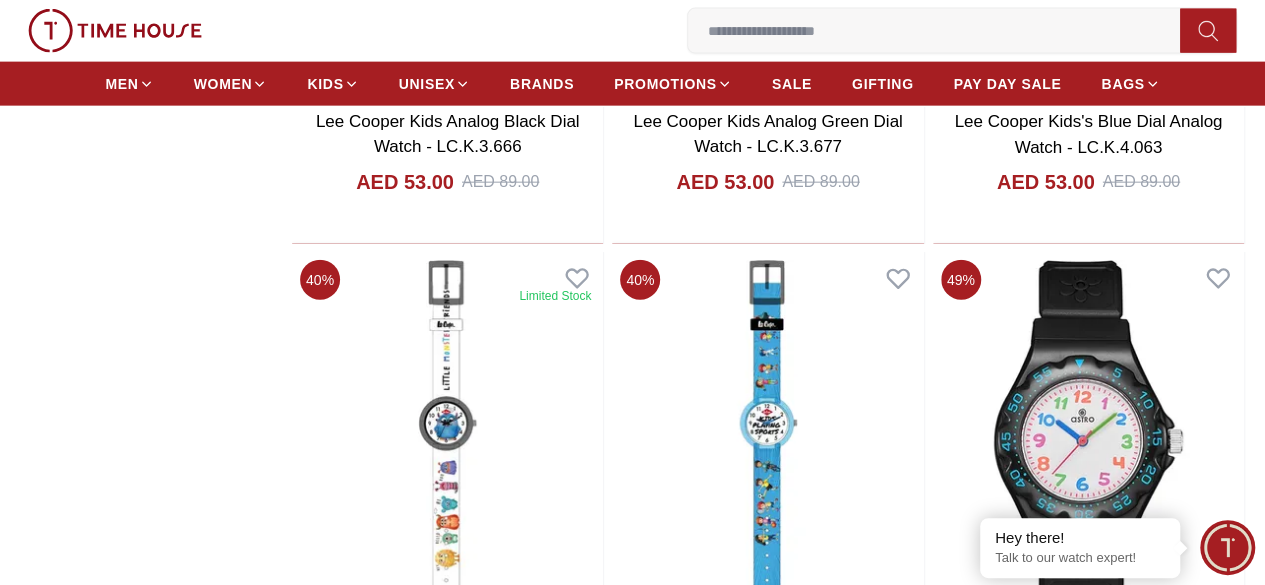 click on "2" at bounding box center (0, 0) 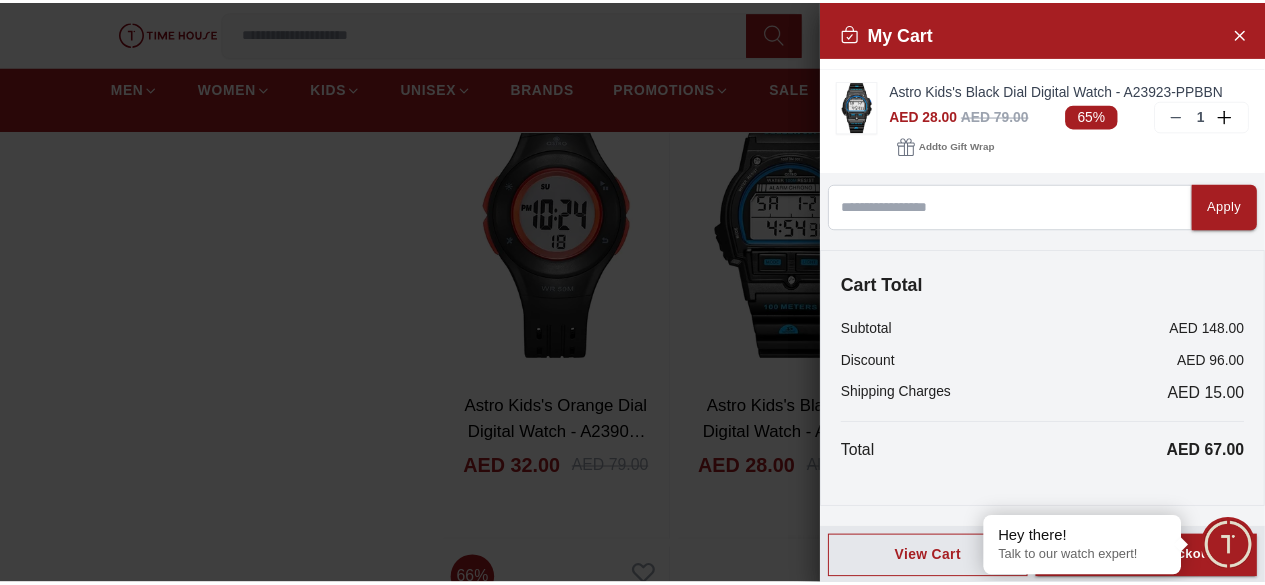 scroll, scrollTop: 0, scrollLeft: 0, axis: both 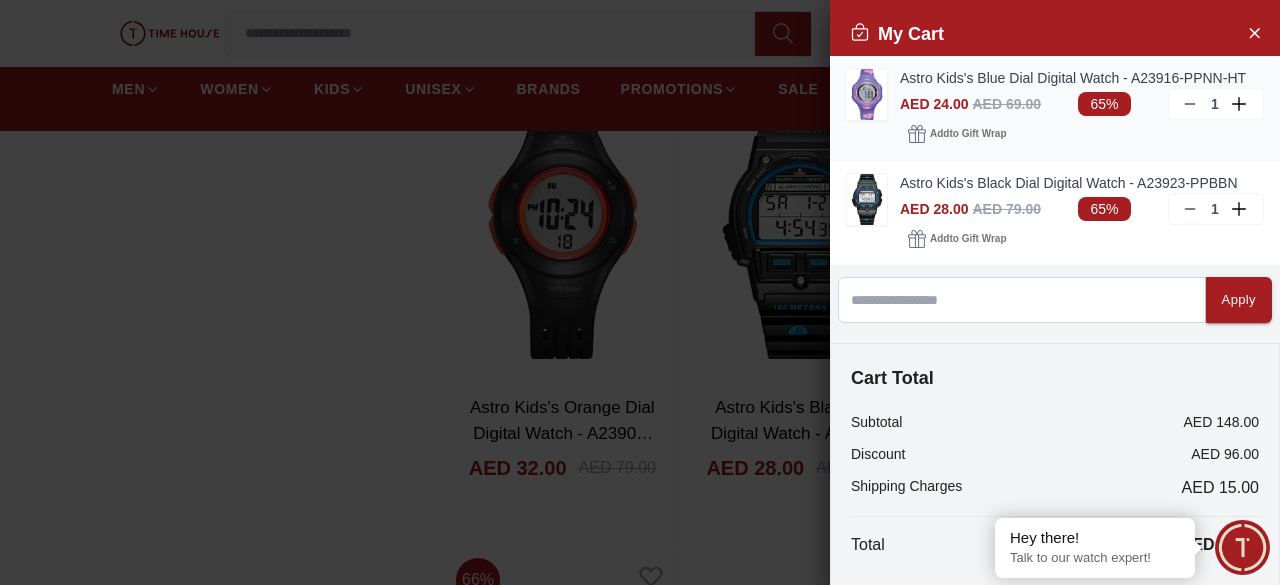 click 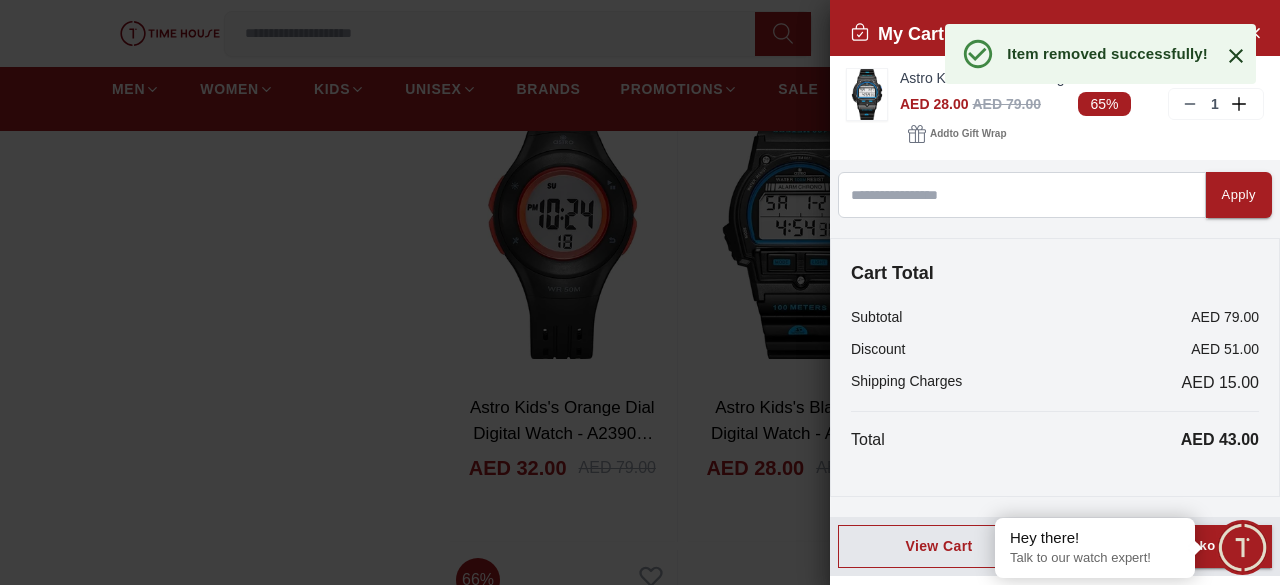 click at bounding box center [640, 292] 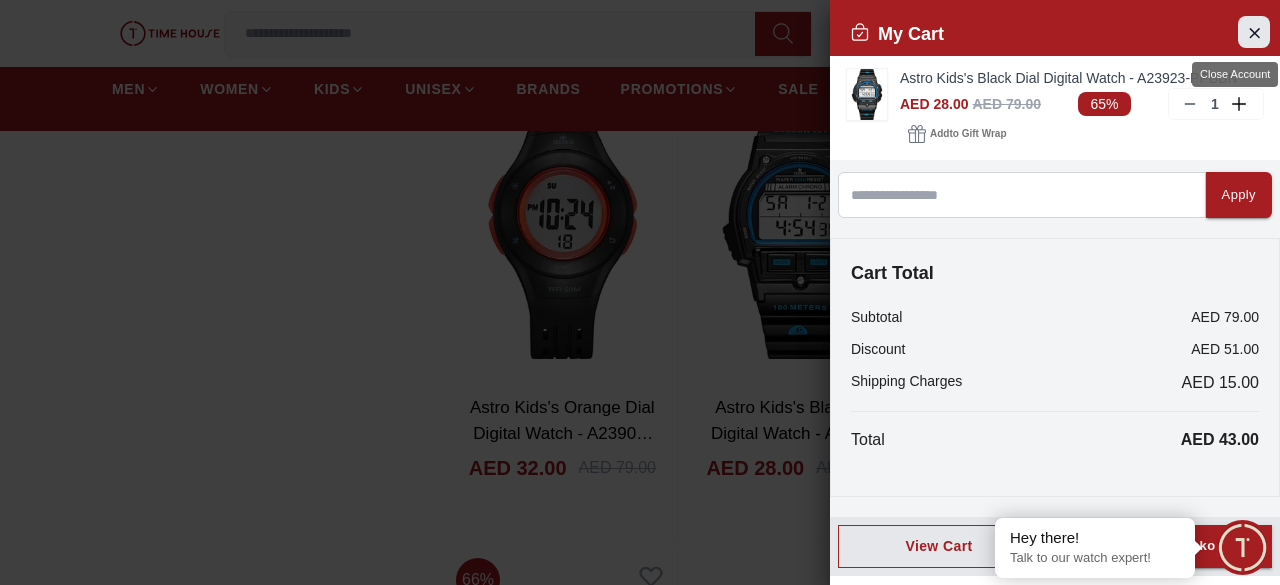 click at bounding box center (1254, 32) 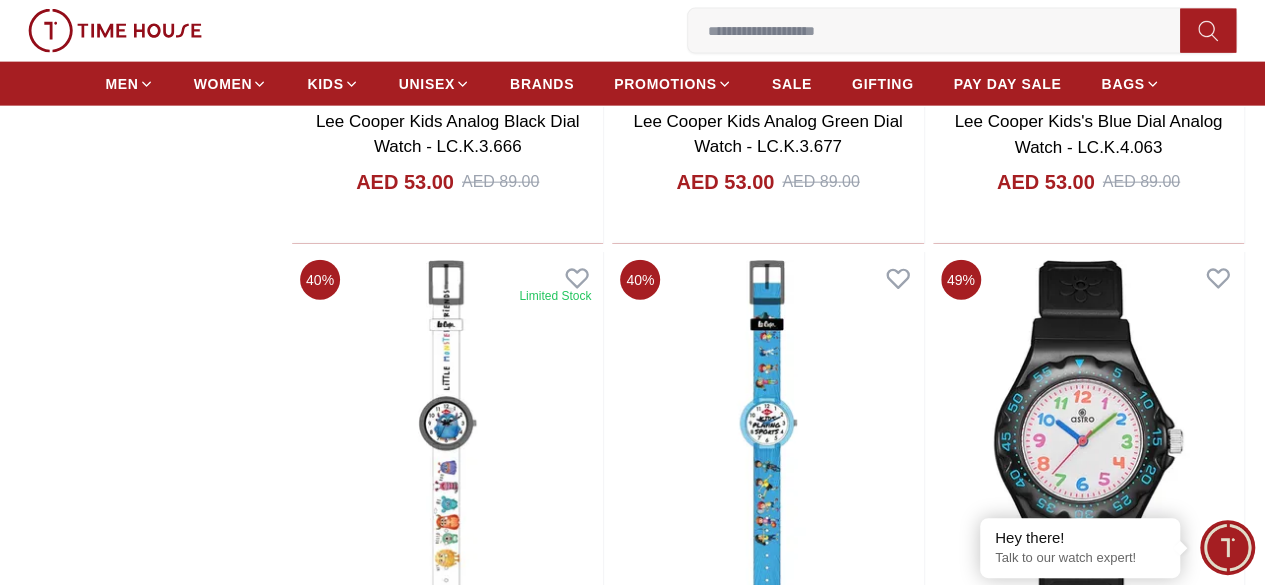 click on "Add to cart" at bounding box center [767, 1322] 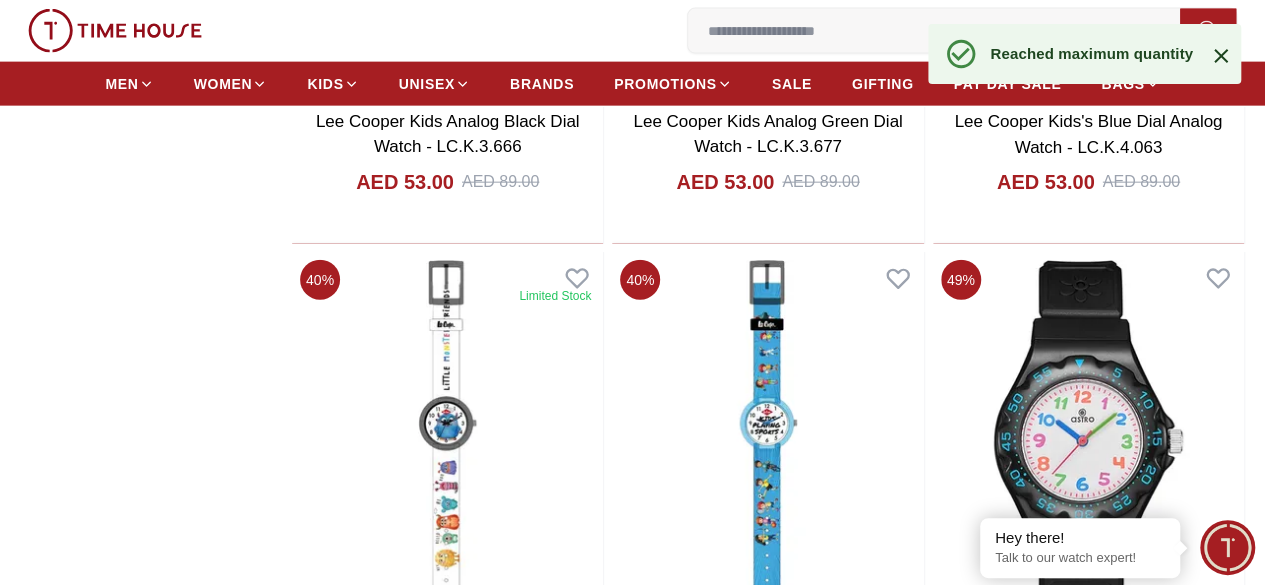 click 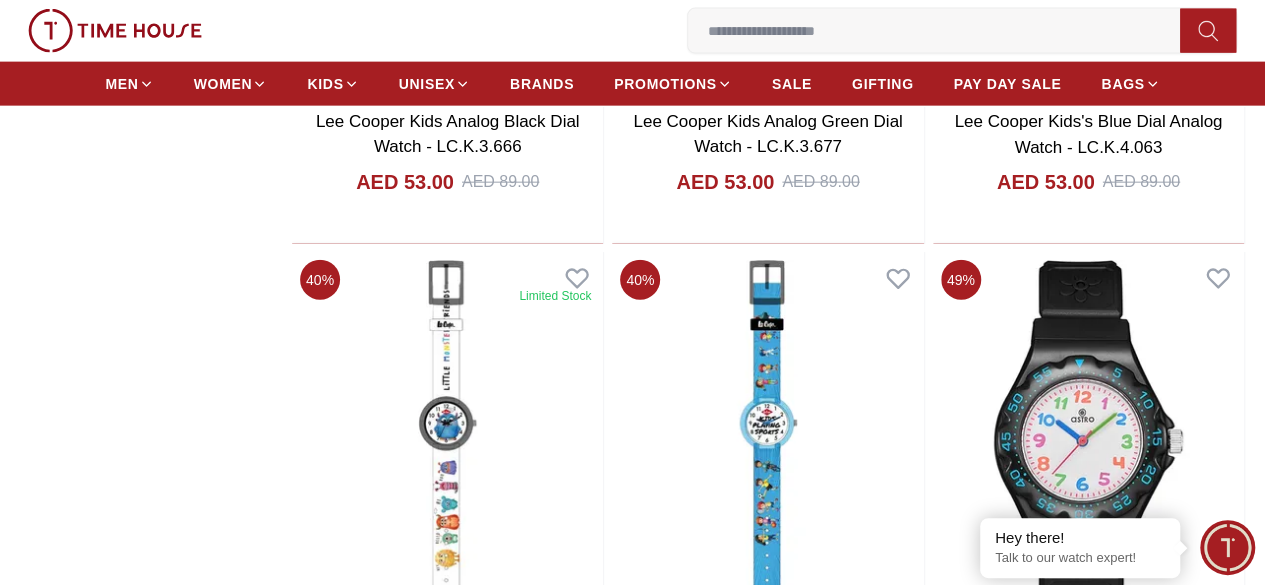 click on "Add to cart" at bounding box center (767, 1322) 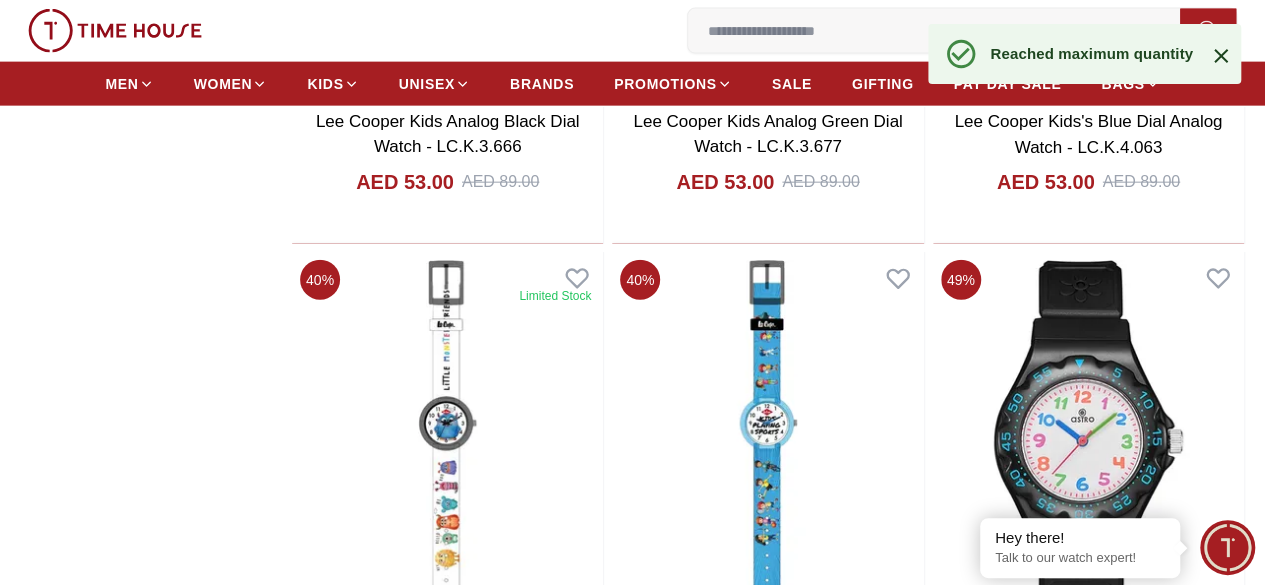 click 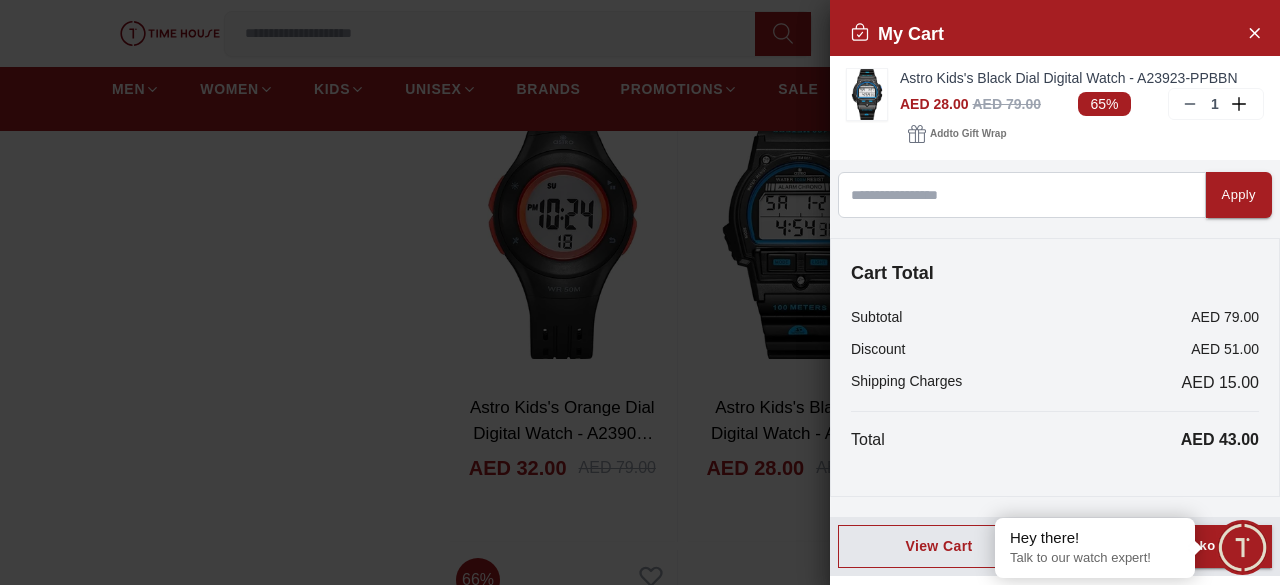 click at bounding box center [640, 292] 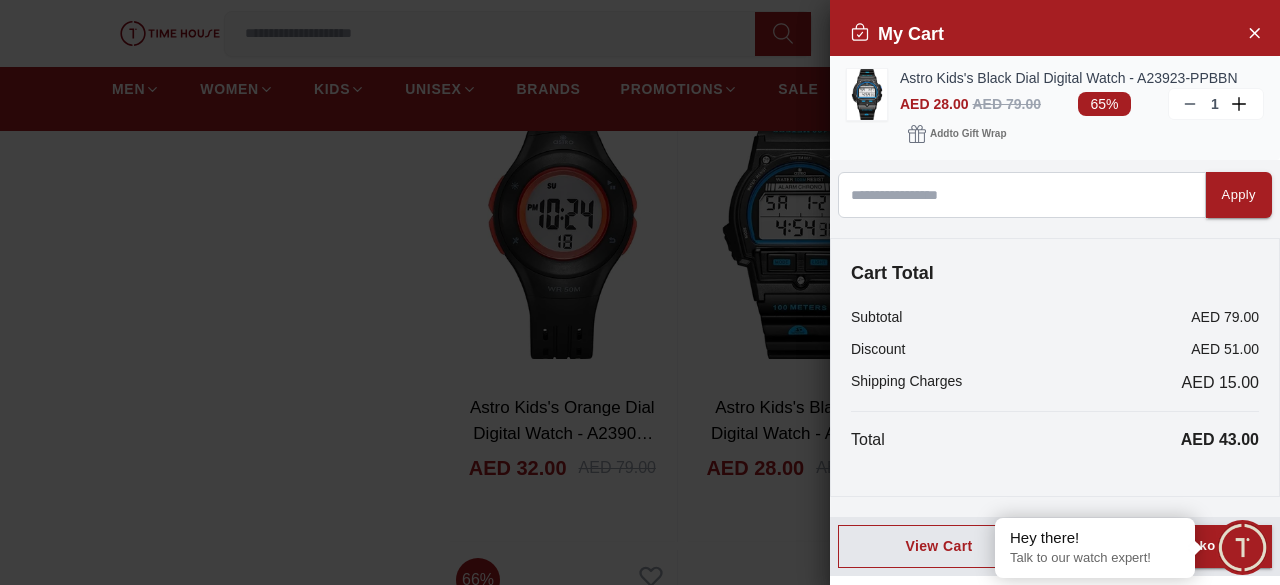 click 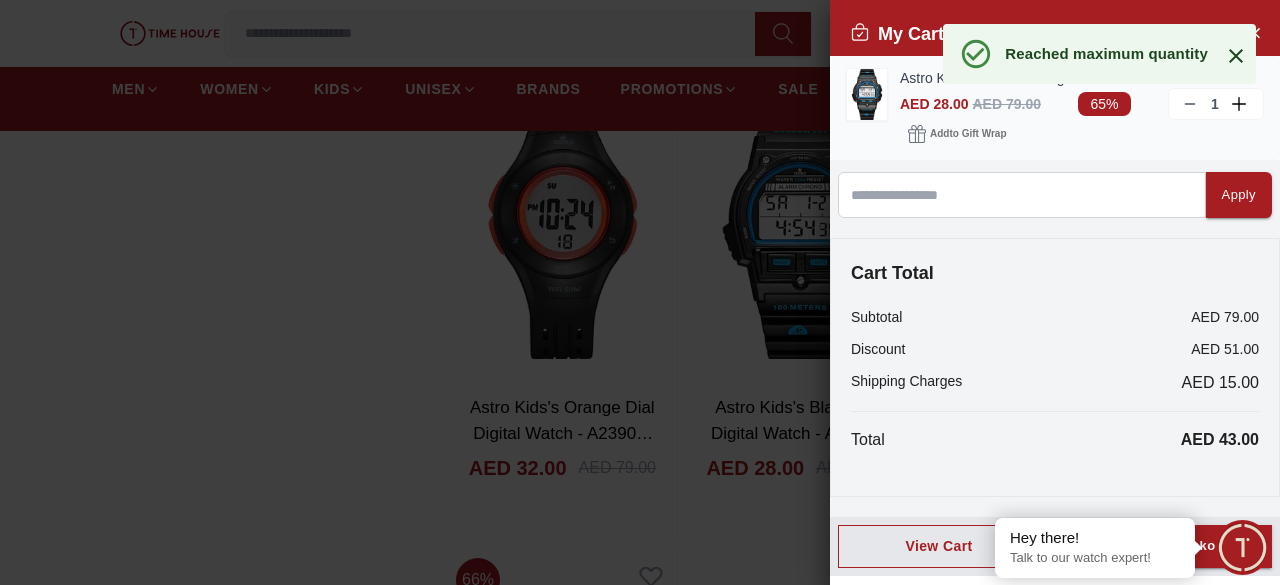click 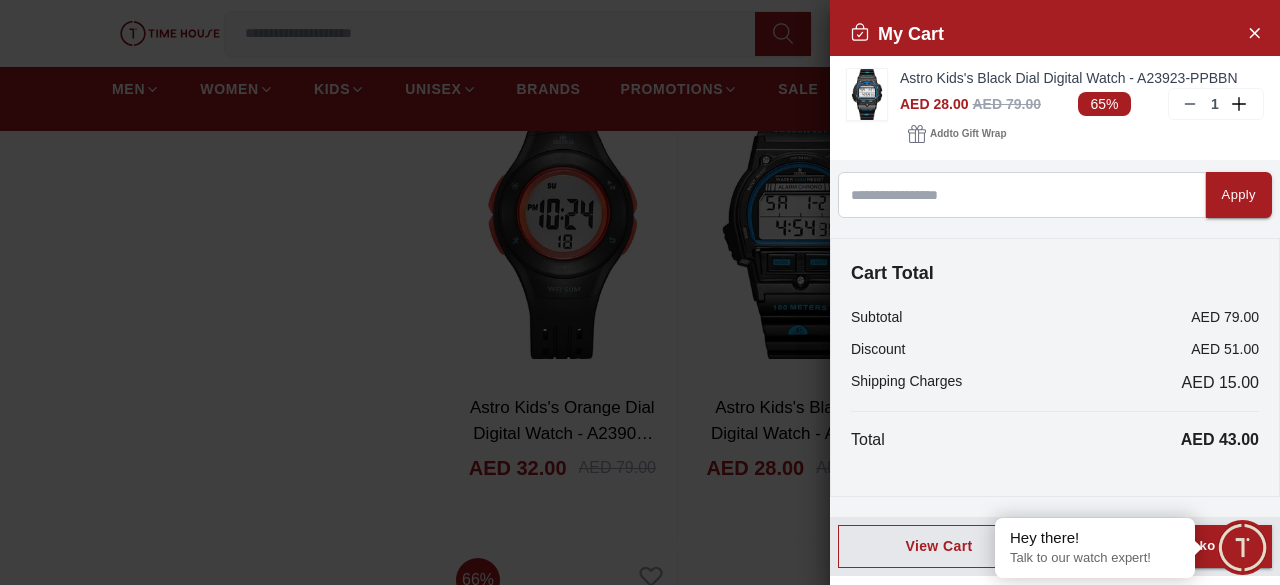 click at bounding box center (640, 292) 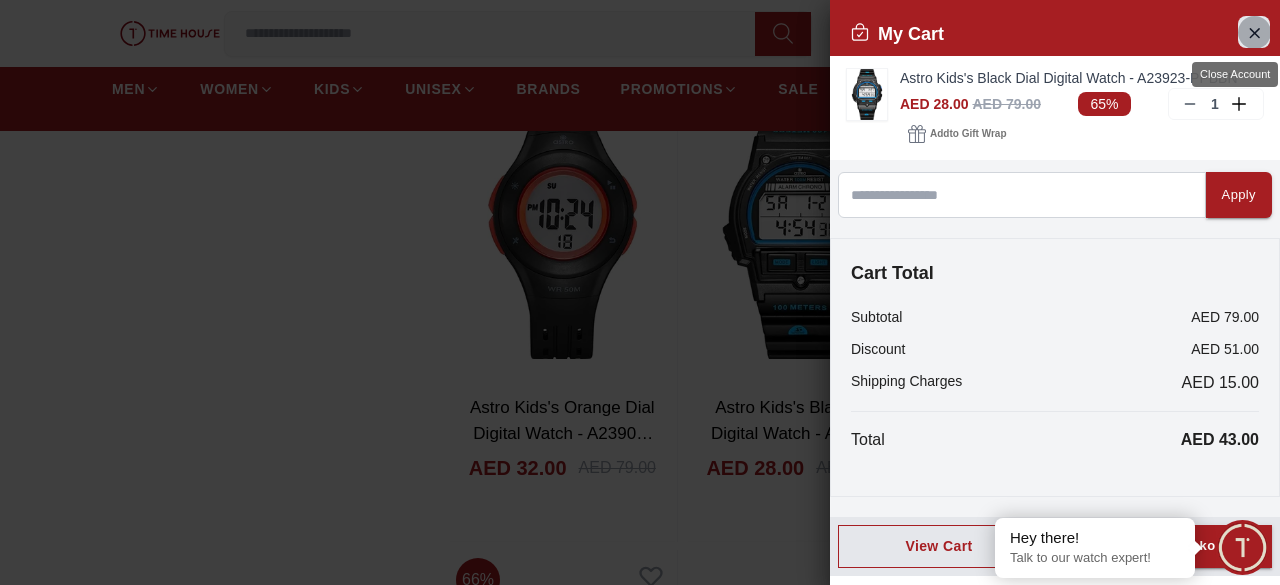 click 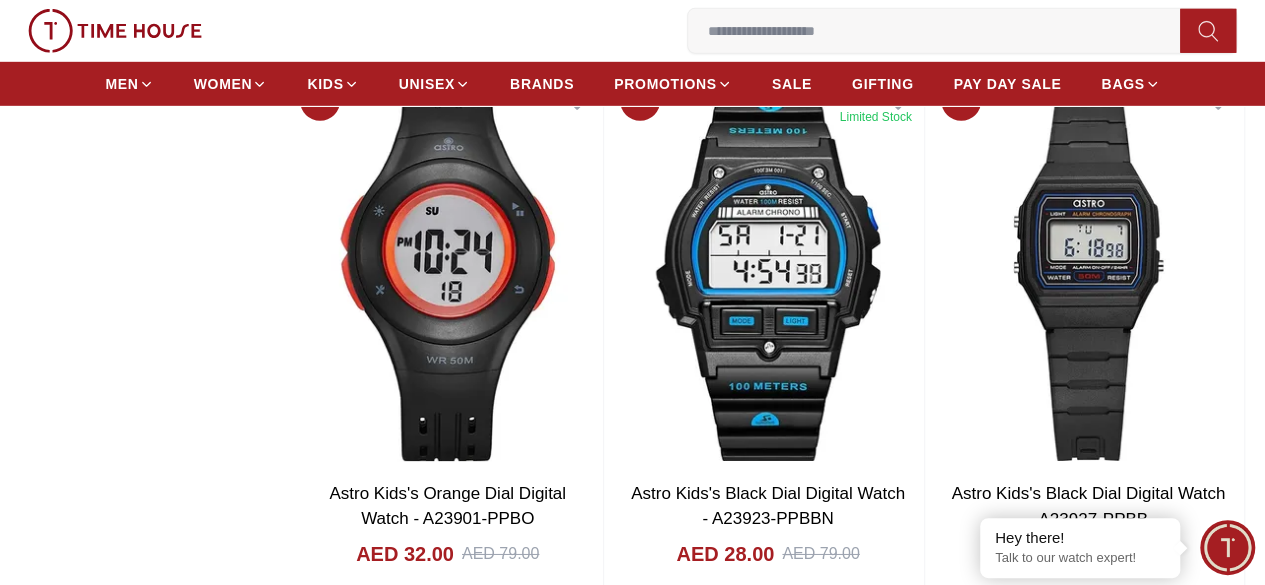 scroll, scrollTop: 7200, scrollLeft: 0, axis: vertical 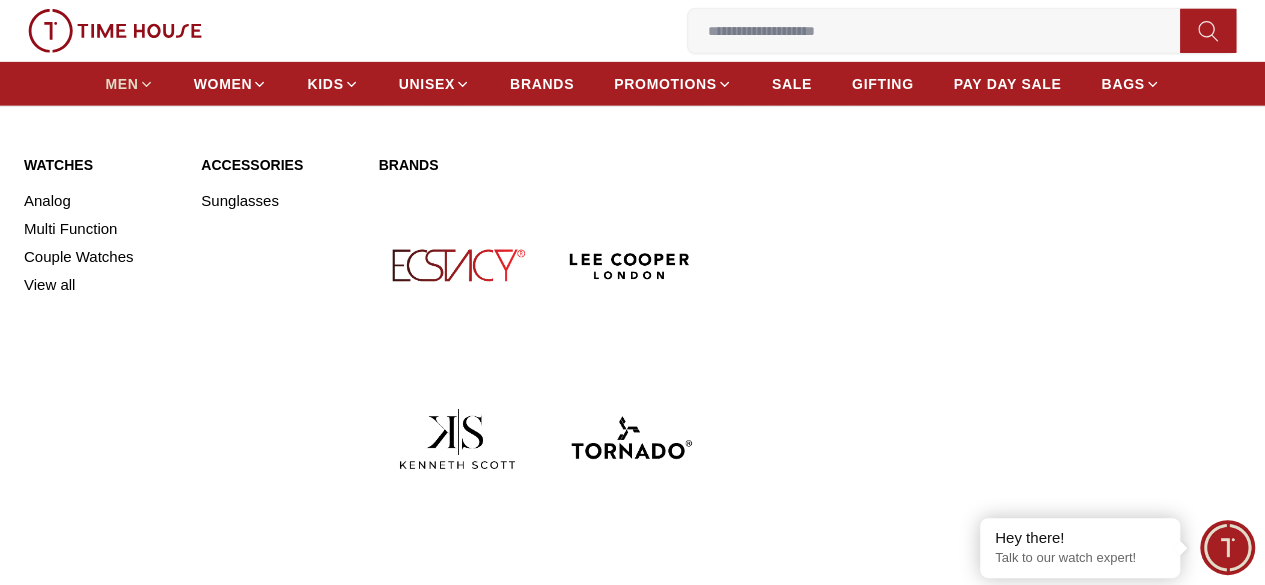 click on "MEN" at bounding box center (121, 84) 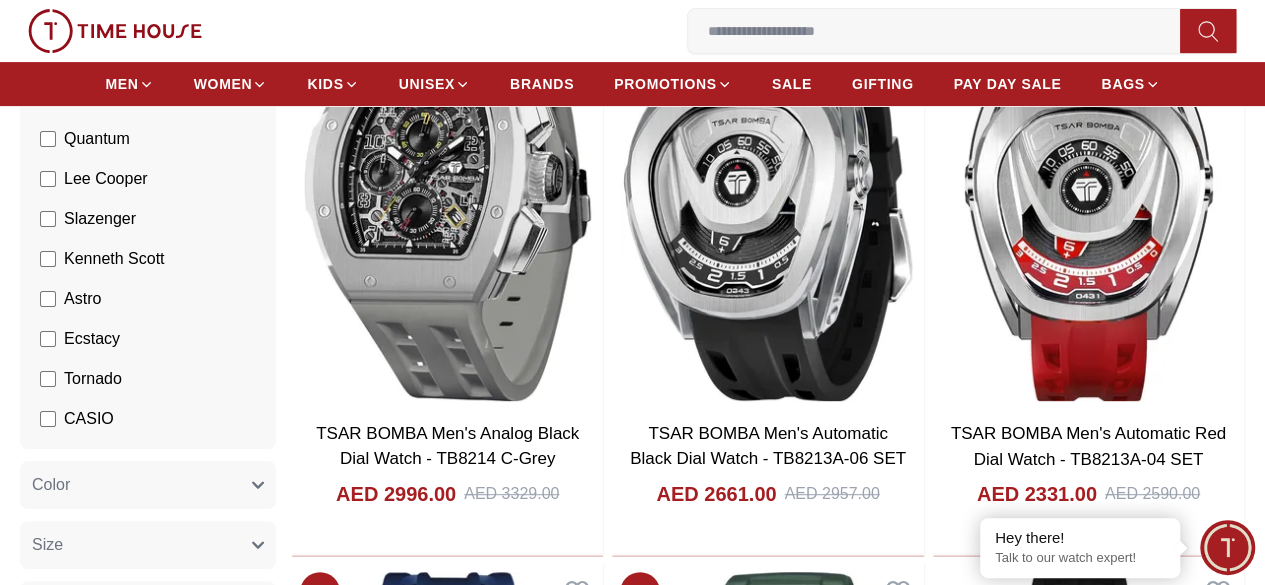 scroll, scrollTop: 100, scrollLeft: 0, axis: vertical 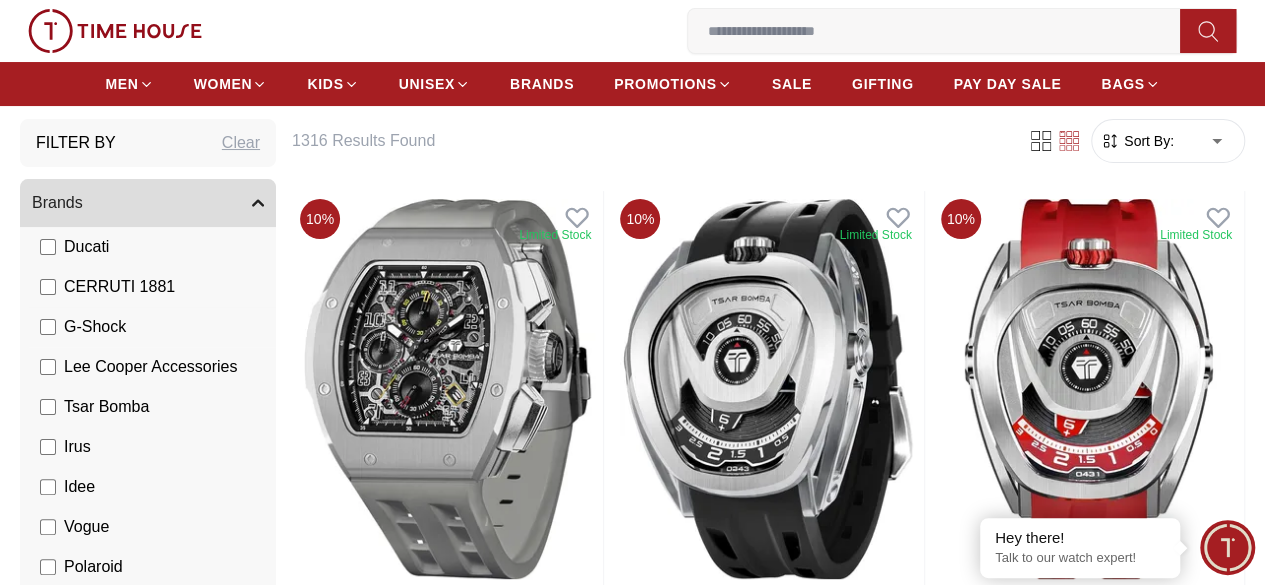 click on "G-Shock" at bounding box center (152, 327) 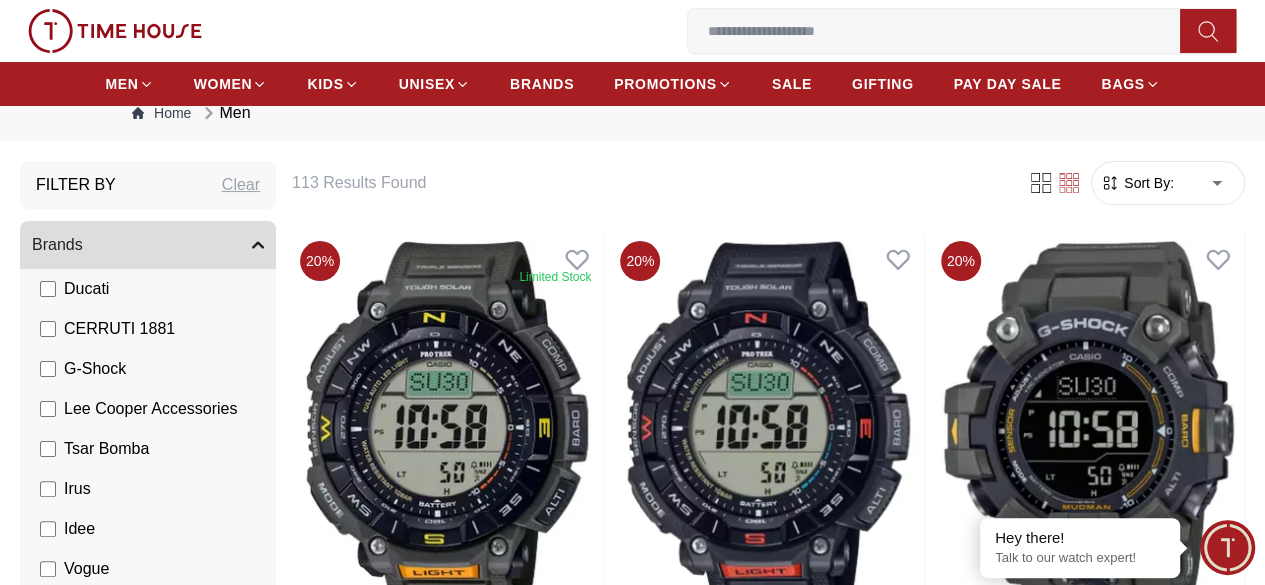 scroll, scrollTop: 0, scrollLeft: 0, axis: both 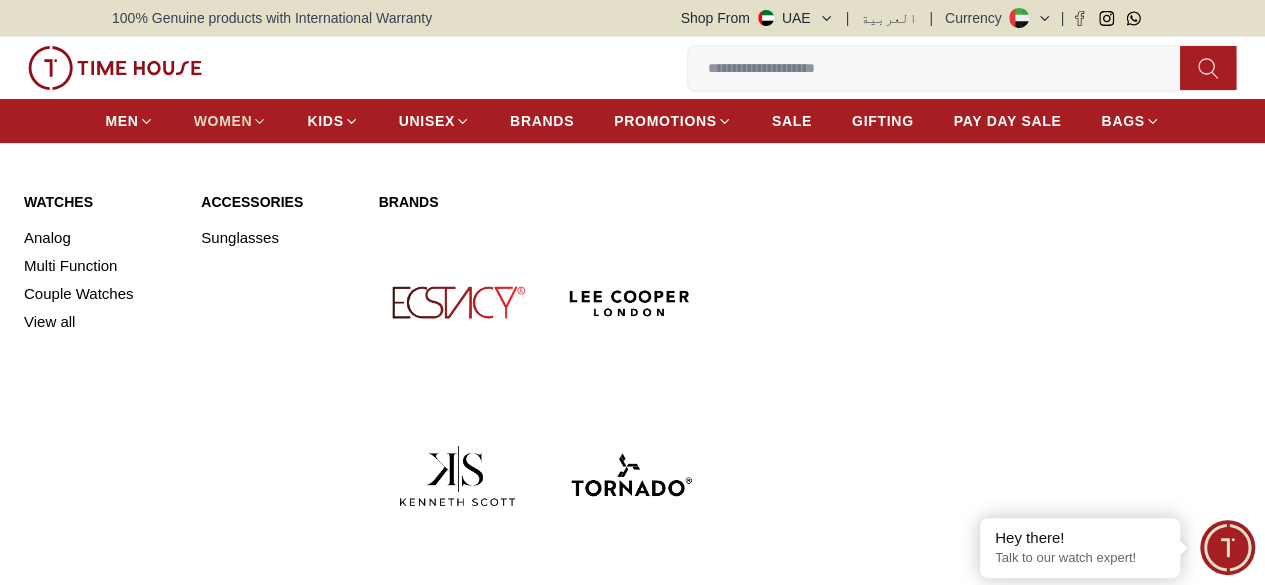 click 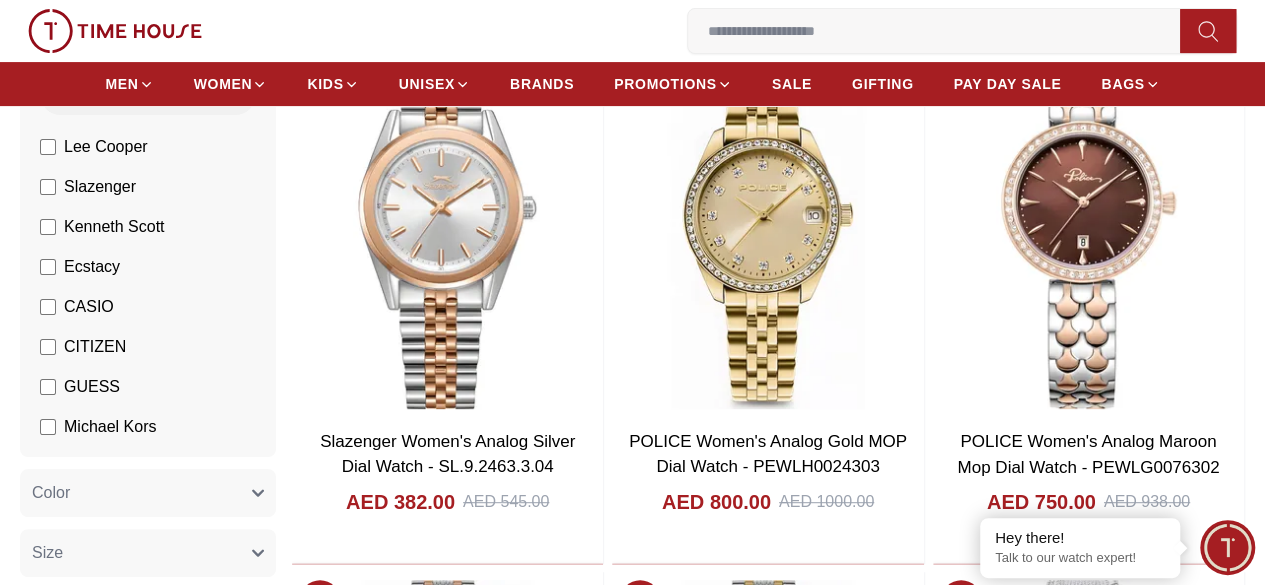 scroll, scrollTop: 300, scrollLeft: 0, axis: vertical 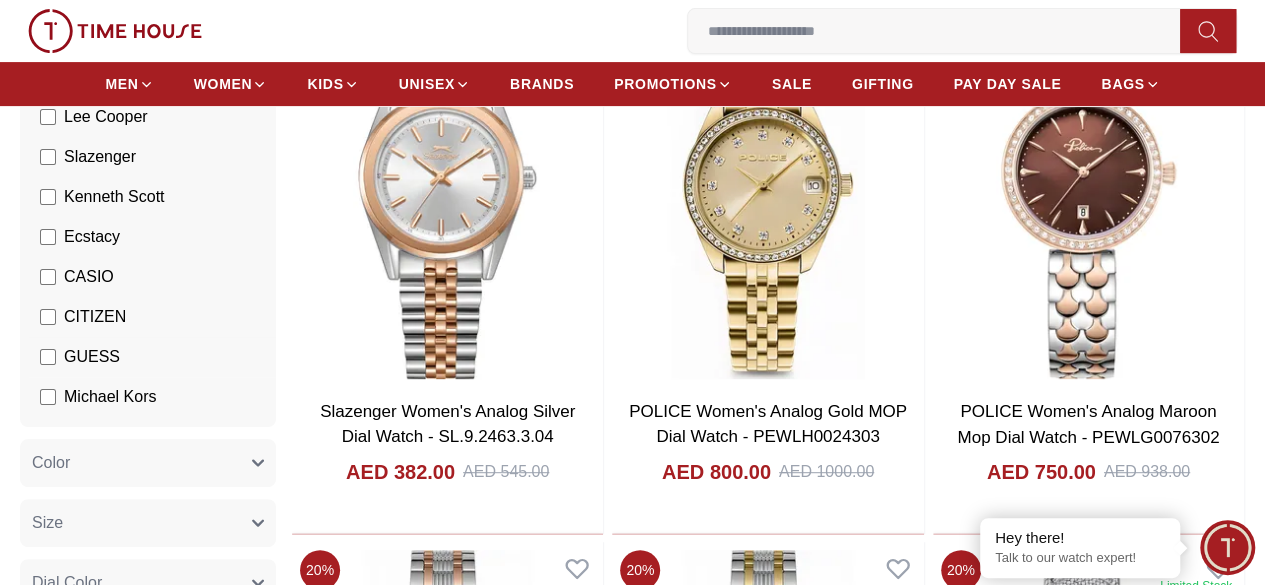 click on "GUESS" at bounding box center (92, 357) 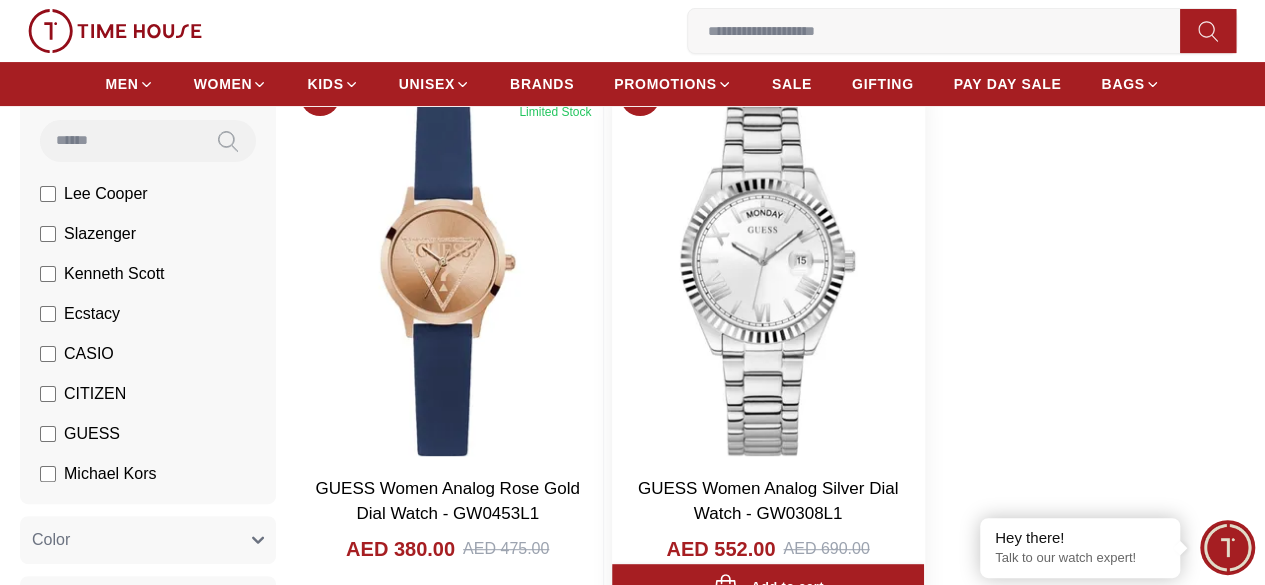 scroll, scrollTop: 200, scrollLeft: 0, axis: vertical 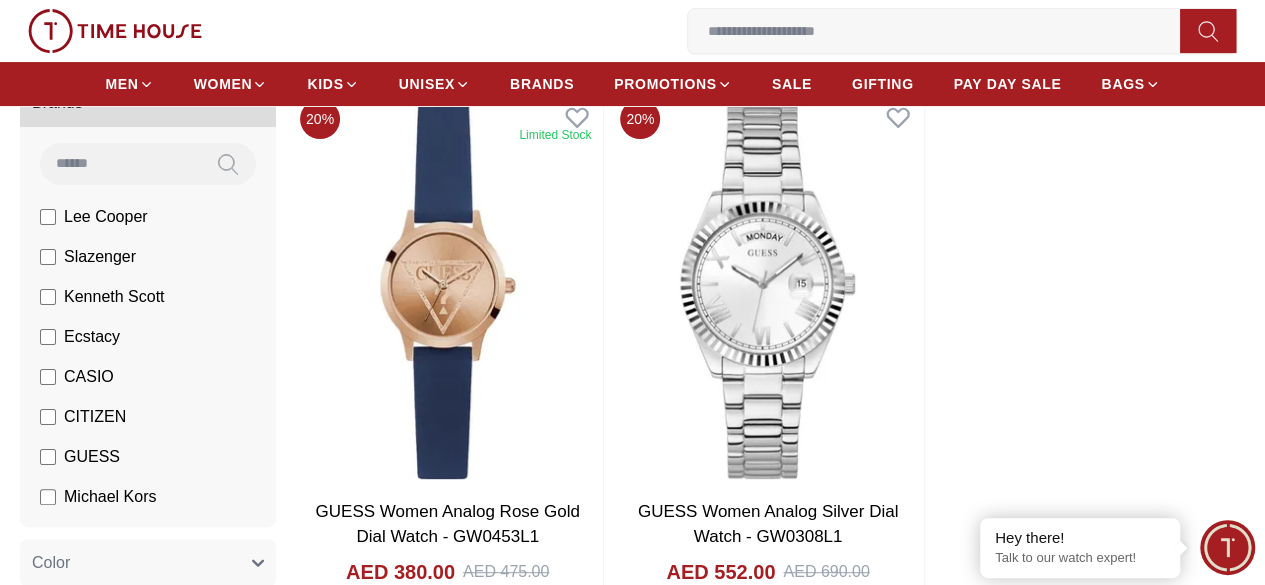 click on "GUESS" at bounding box center [80, 457] 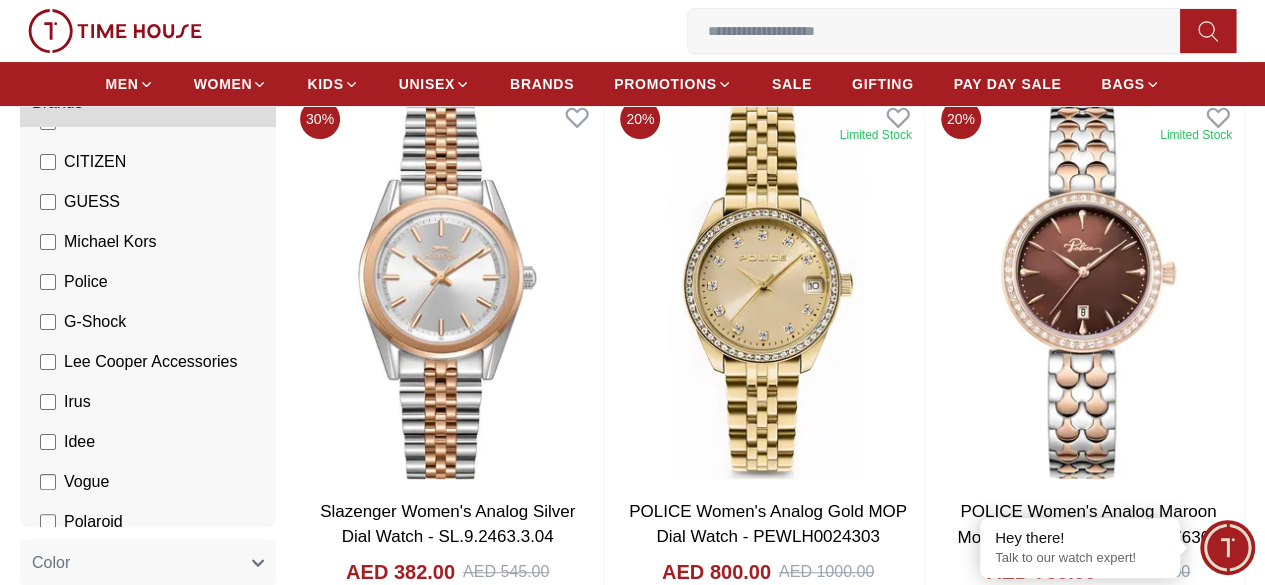 scroll, scrollTop: 300, scrollLeft: 0, axis: vertical 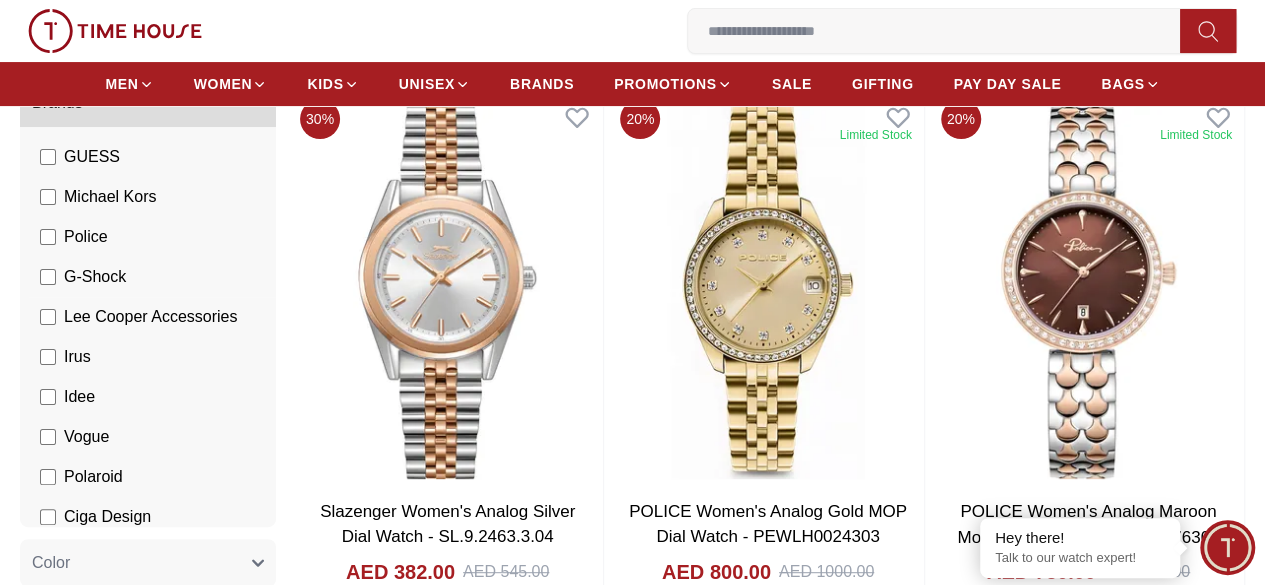 click on "G-Shock" at bounding box center [95, 277] 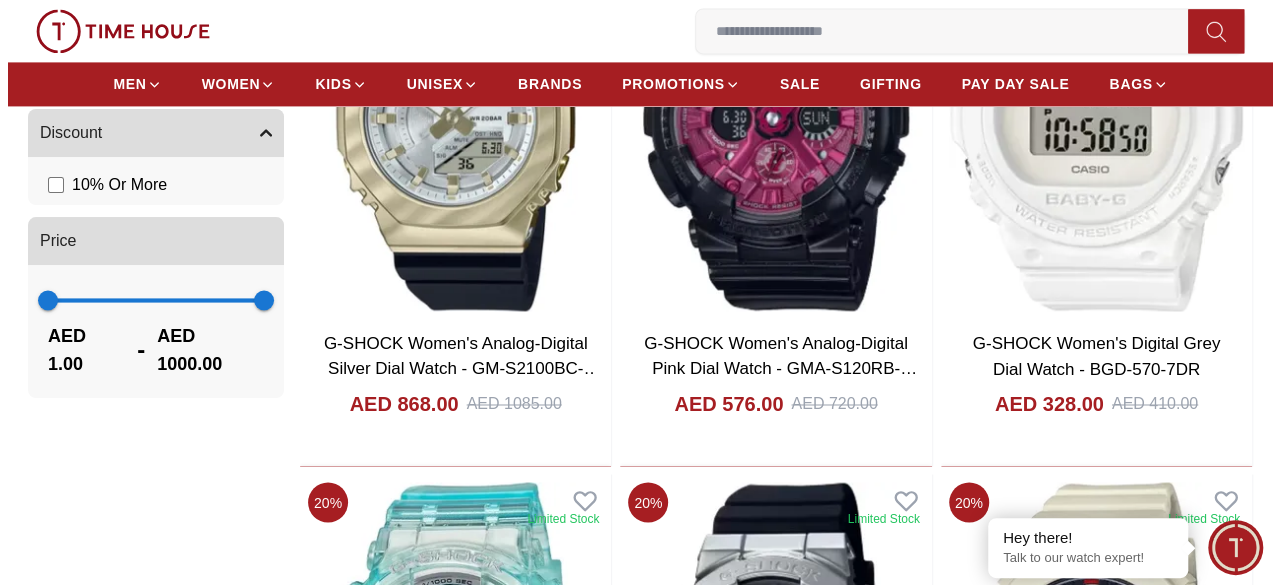 scroll, scrollTop: 1400, scrollLeft: 0, axis: vertical 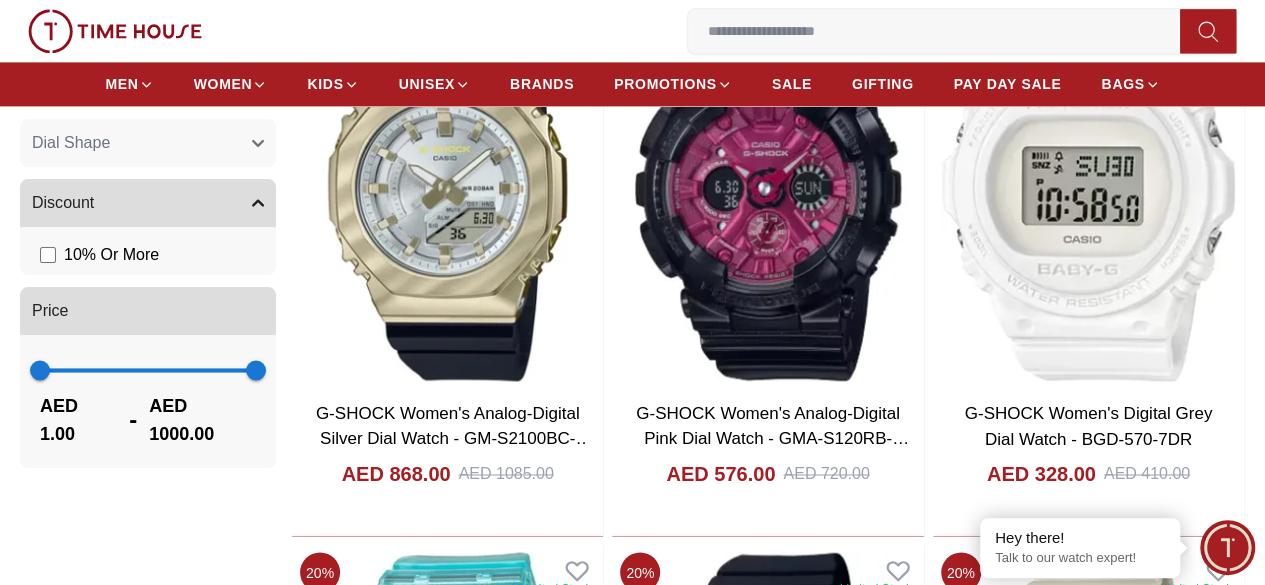 click on "1" at bounding box center (0, 0) 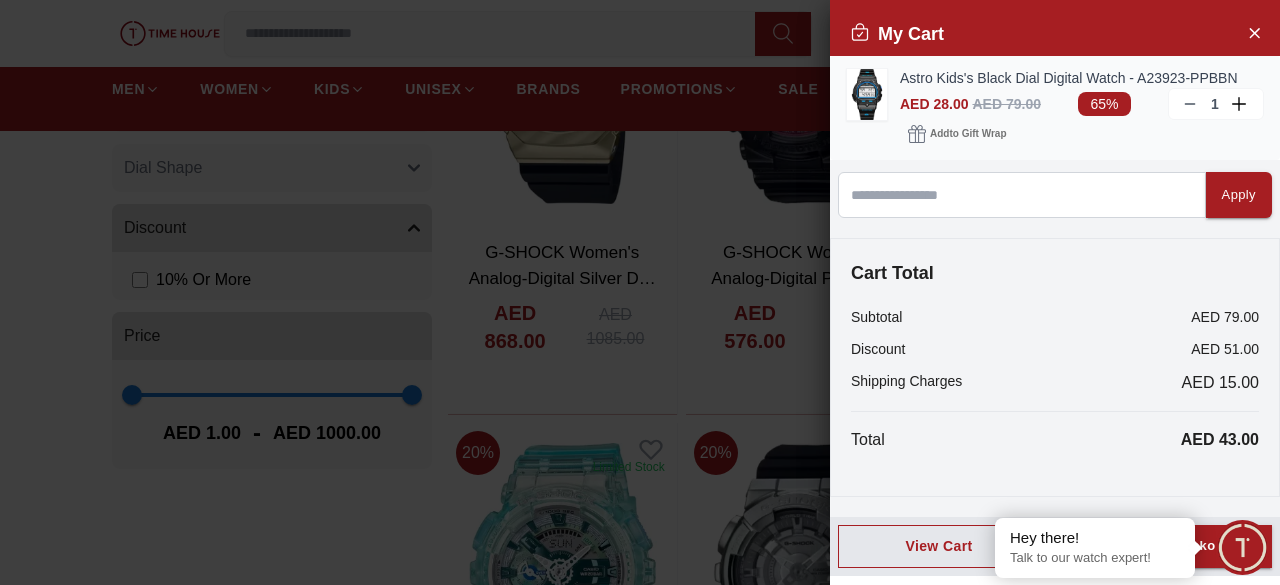 click at bounding box center [867, 94] 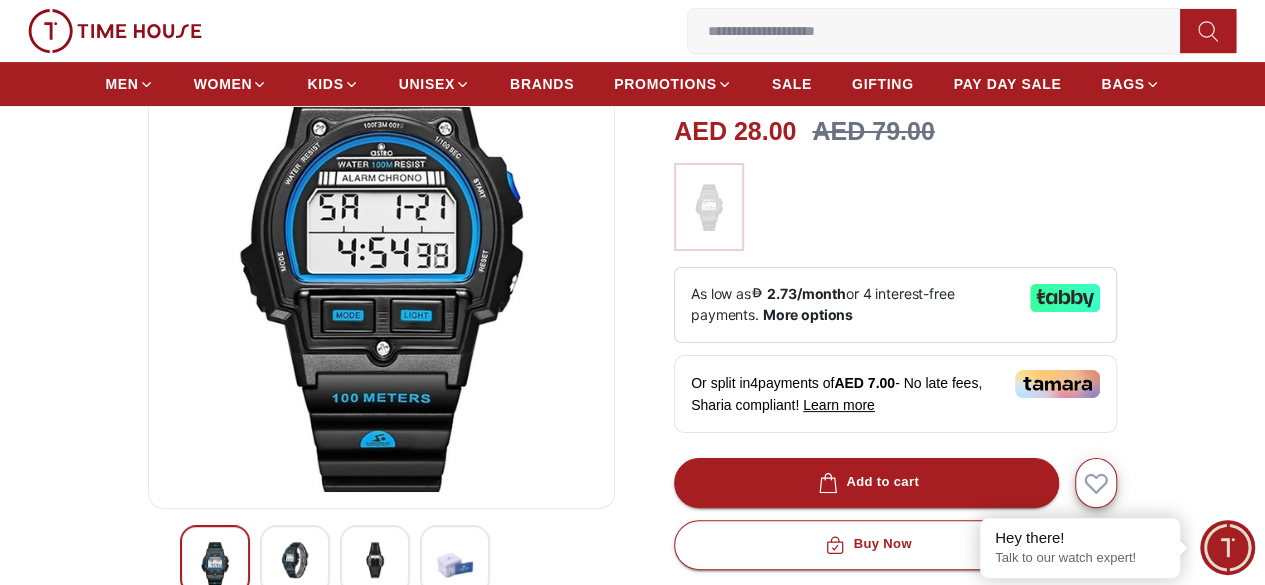 scroll, scrollTop: 400, scrollLeft: 0, axis: vertical 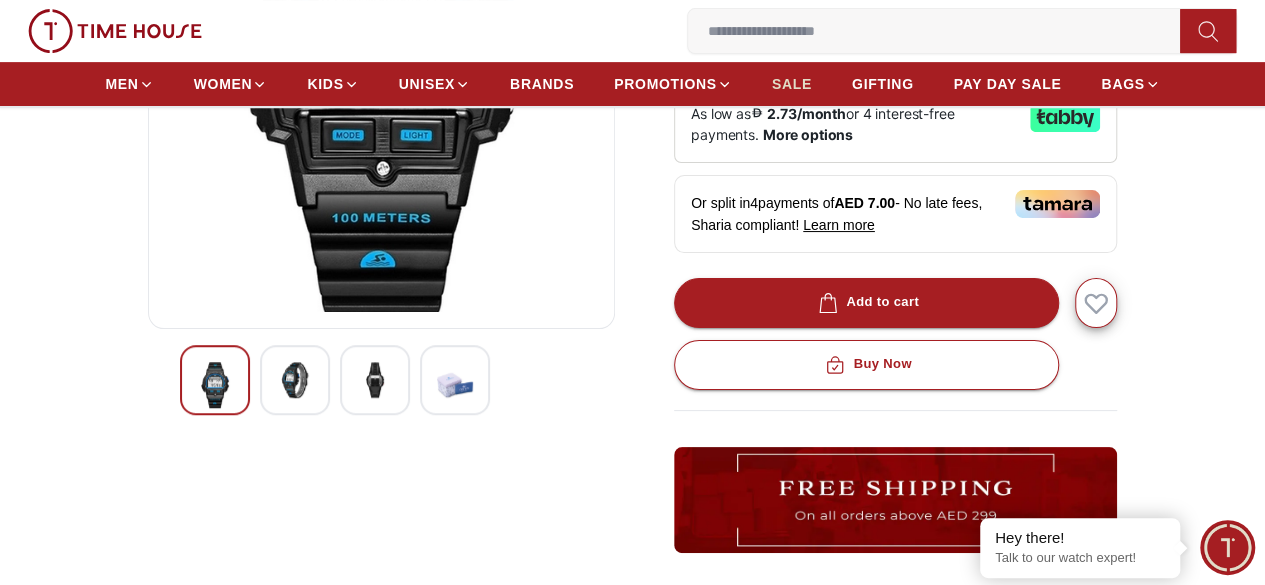 click on "SALE" at bounding box center (792, 84) 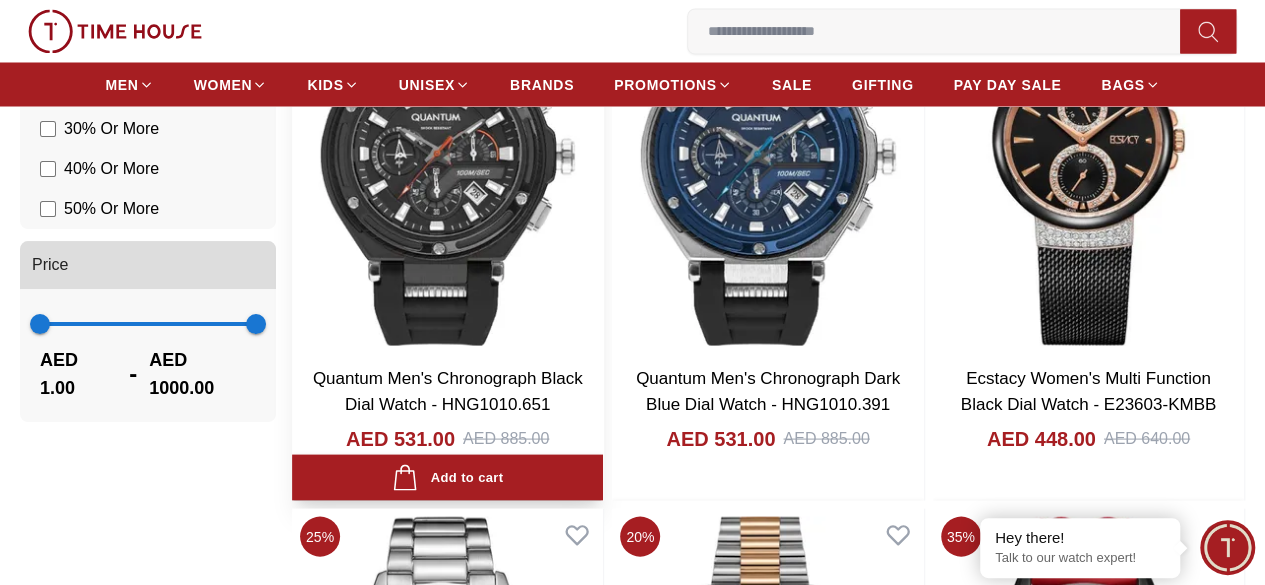 scroll, scrollTop: 1700, scrollLeft: 0, axis: vertical 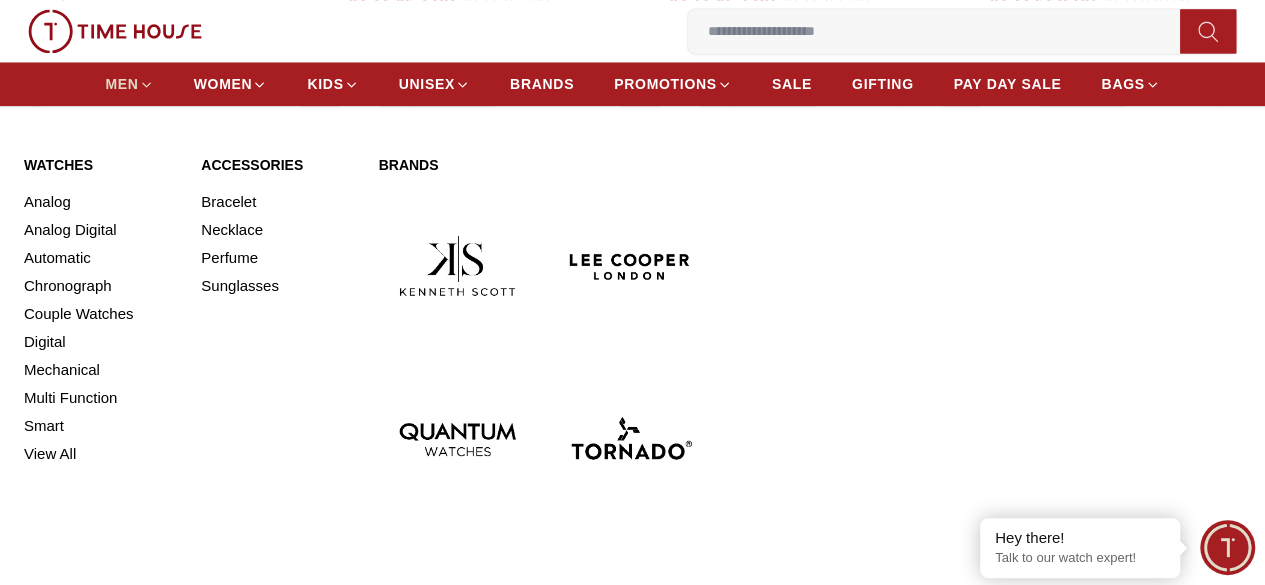click on "MEN" at bounding box center (121, 84) 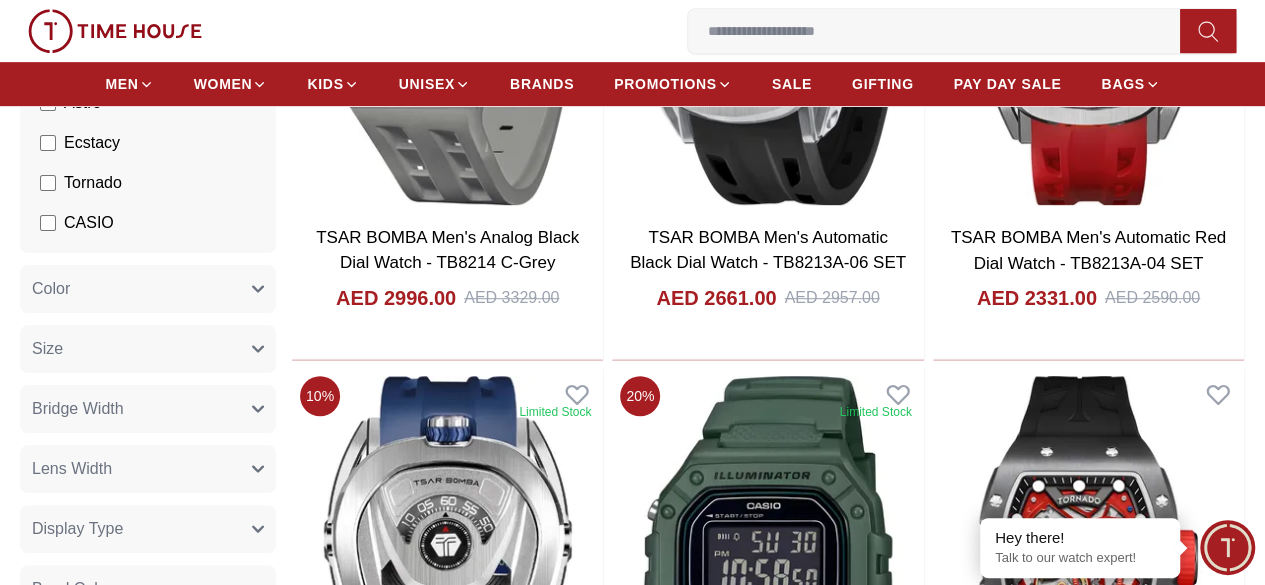 scroll, scrollTop: 500, scrollLeft: 0, axis: vertical 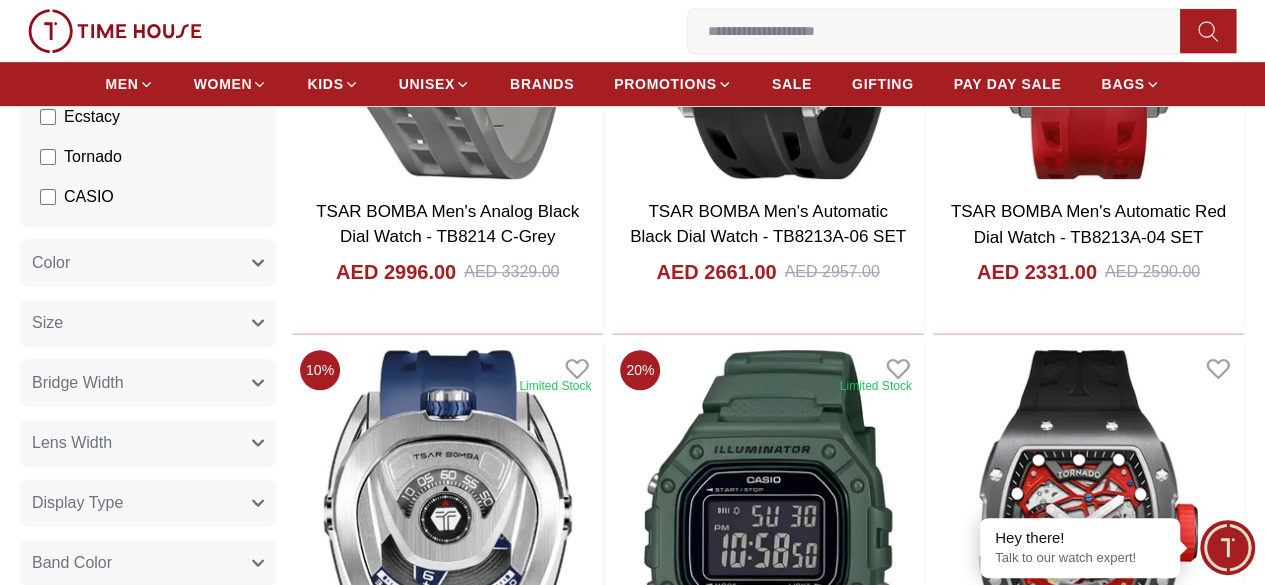click on "CASIO" at bounding box center [152, 197] 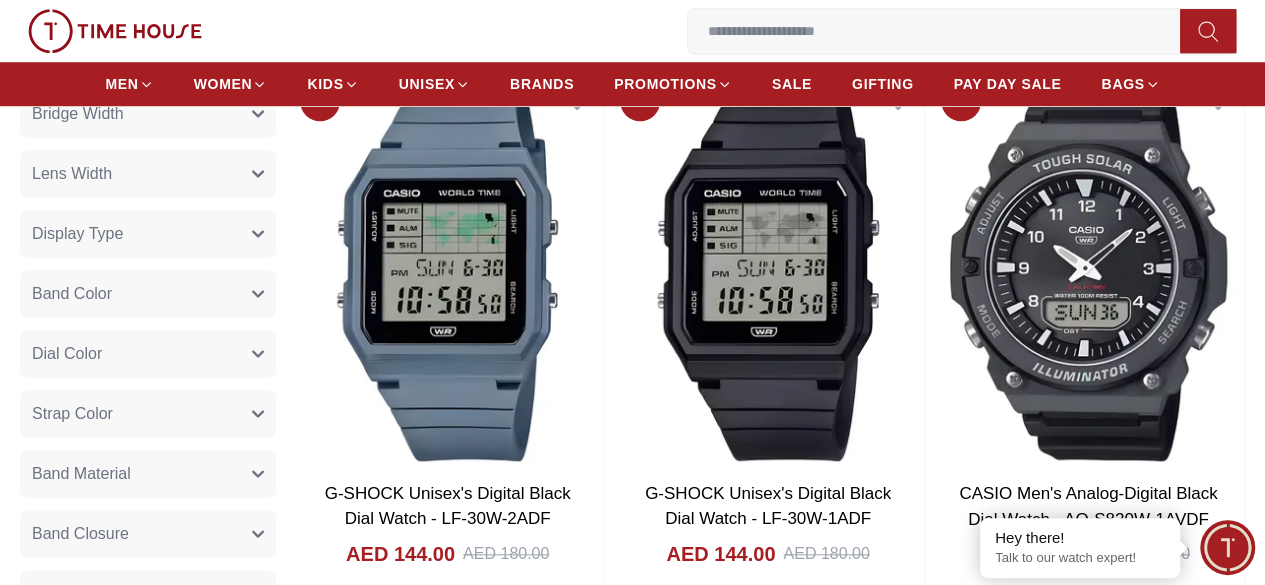scroll, scrollTop: 800, scrollLeft: 0, axis: vertical 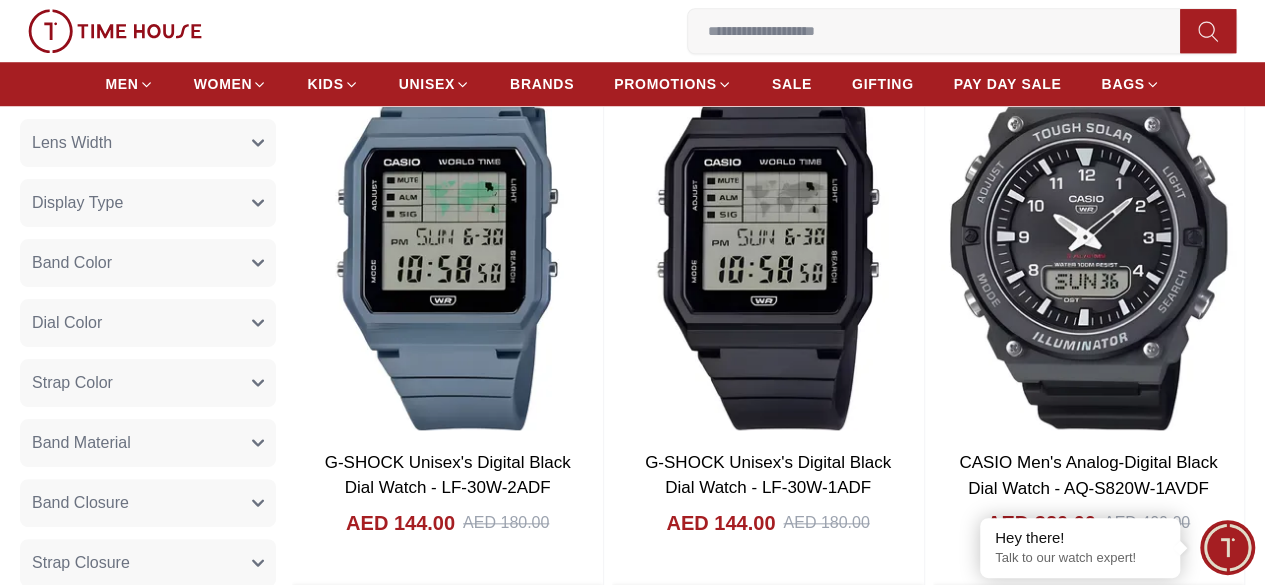 click on "Strap Color" at bounding box center (148, 383) 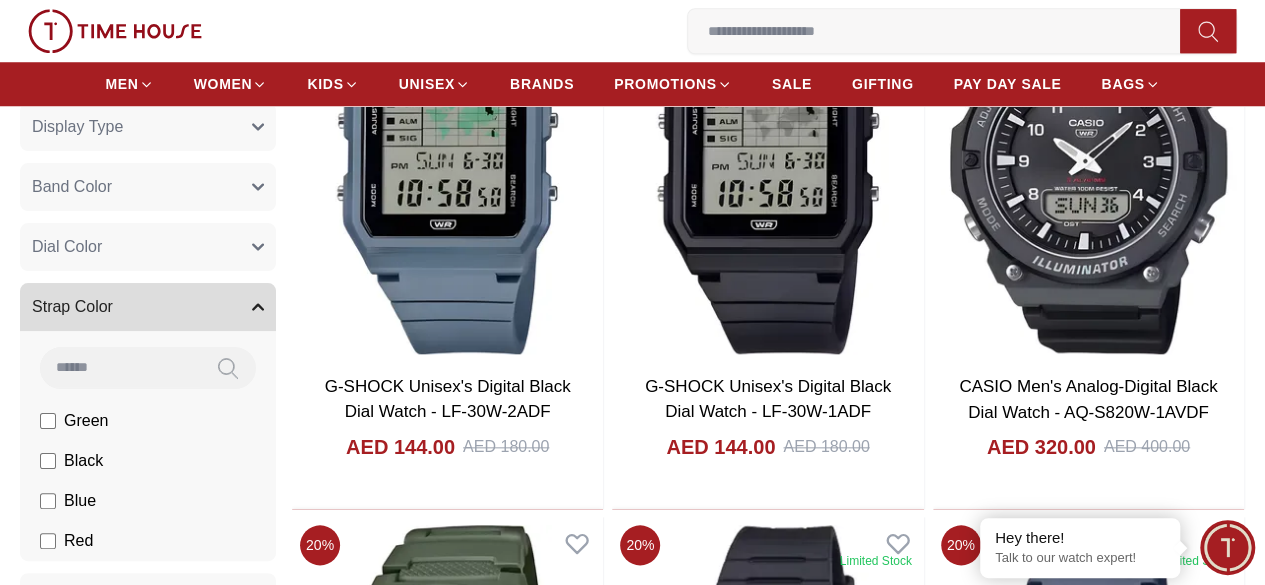 scroll, scrollTop: 1000, scrollLeft: 0, axis: vertical 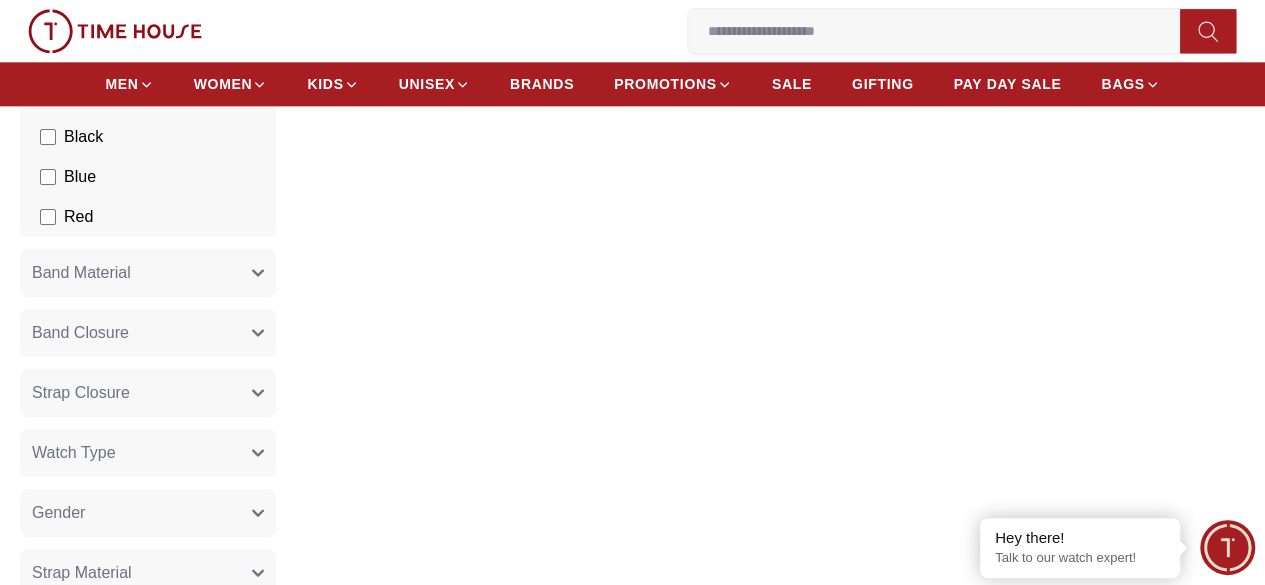 click on "Strap Closure" at bounding box center [148, 393] 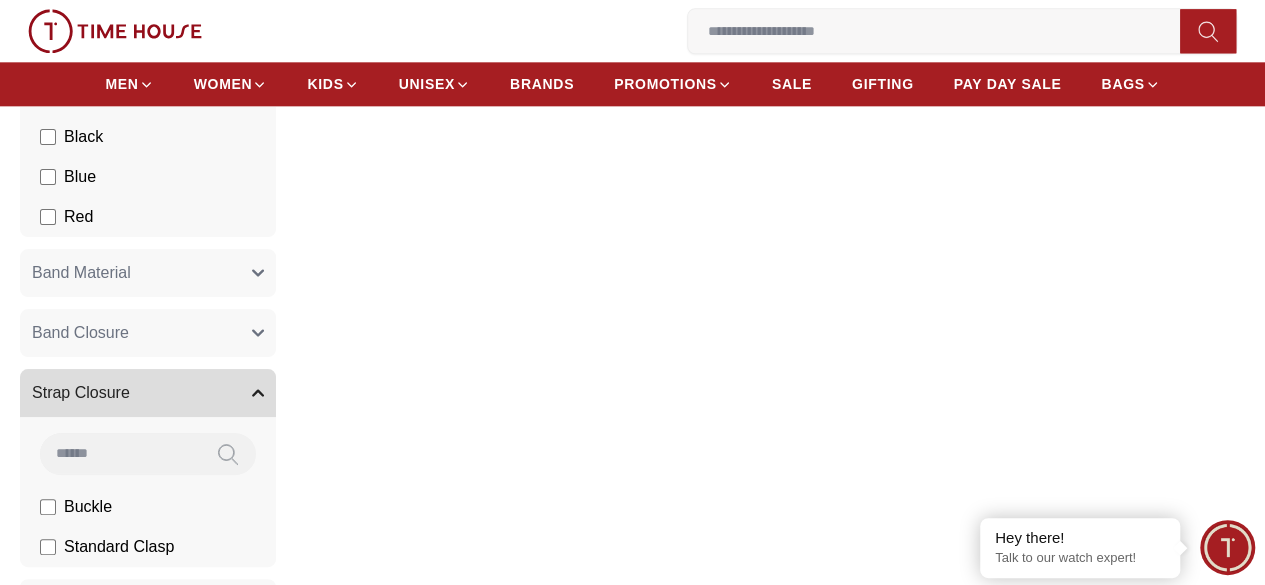 click on "Strap Closure" at bounding box center (148, 393) 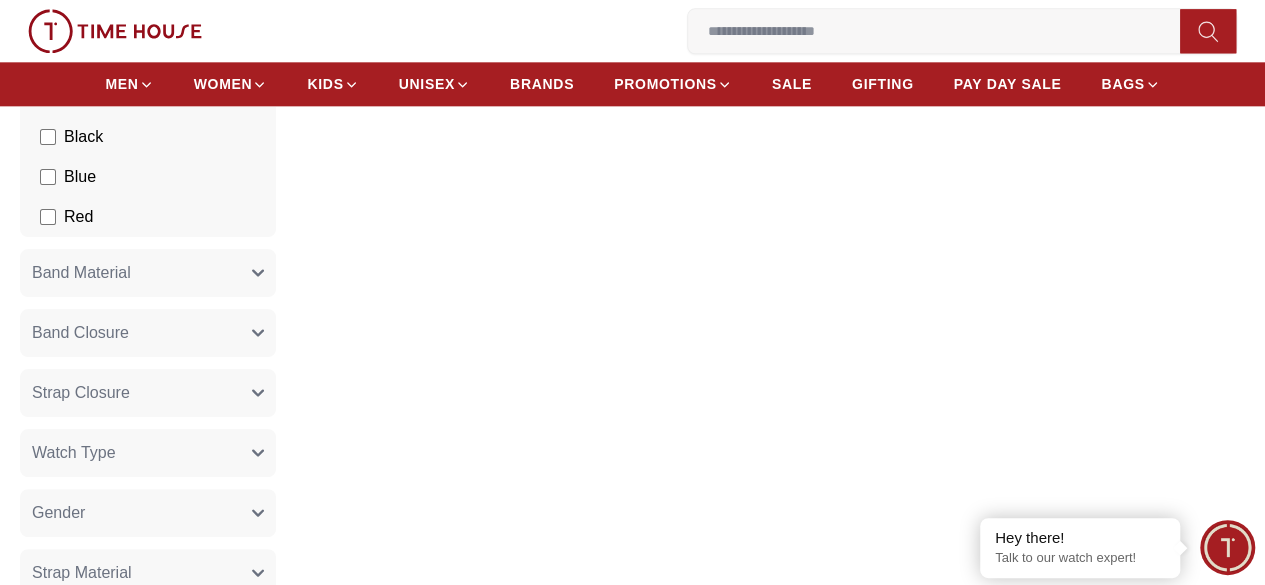 click on "Band Material" at bounding box center (148, 273) 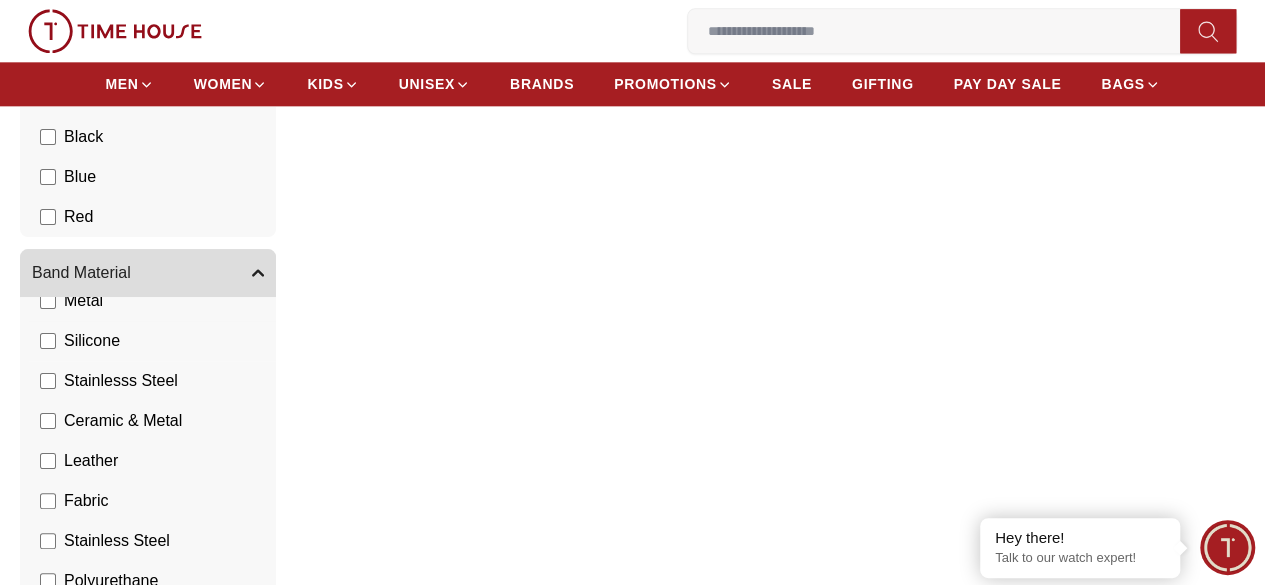 scroll, scrollTop: 200, scrollLeft: 0, axis: vertical 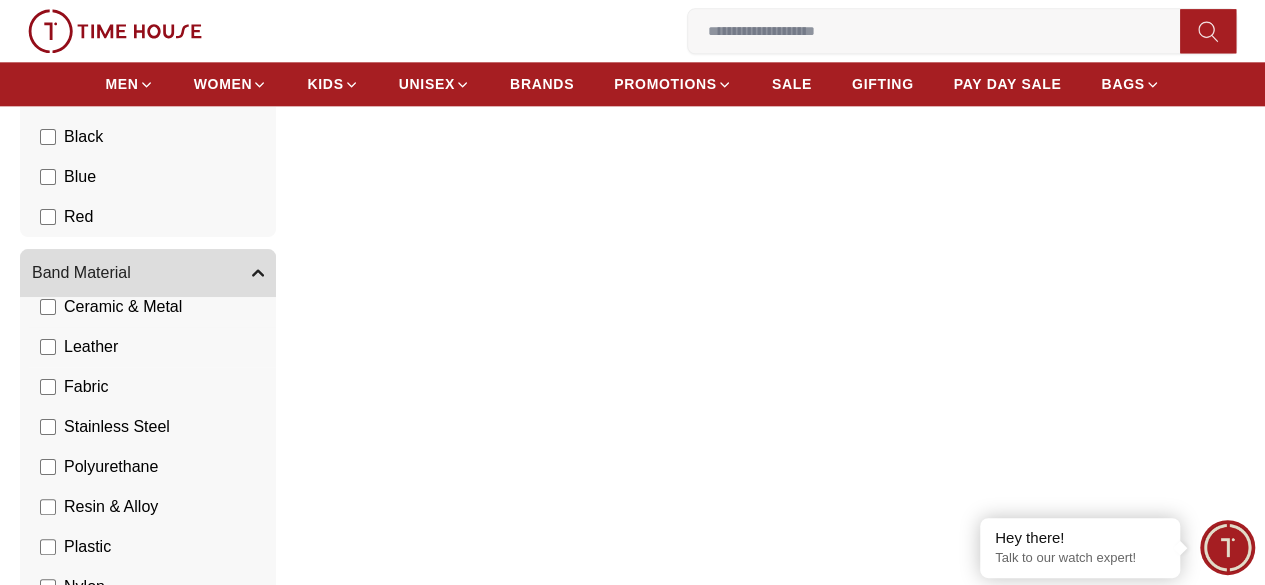 click on "Leather" at bounding box center [82, -623] 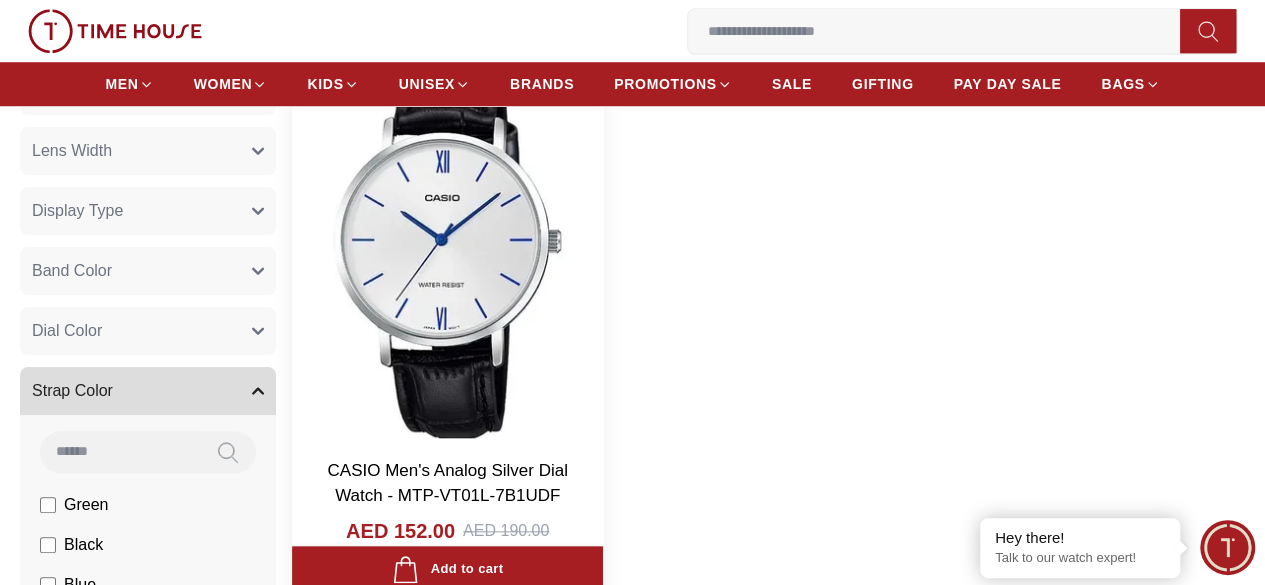 scroll, scrollTop: 800, scrollLeft: 0, axis: vertical 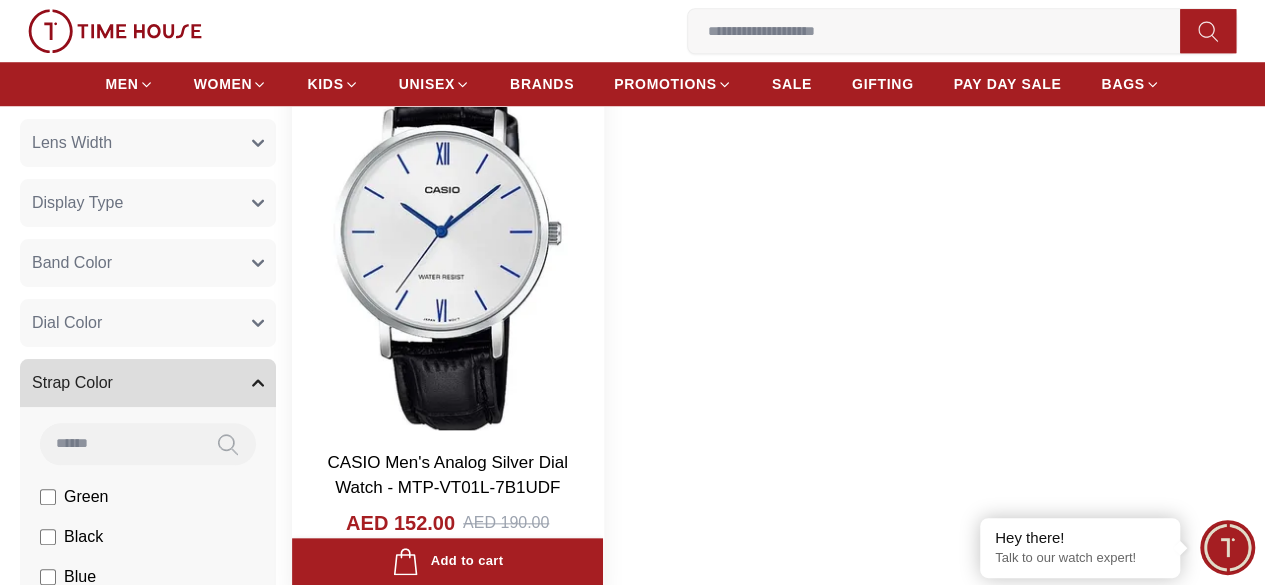 click at bounding box center [447, 240] 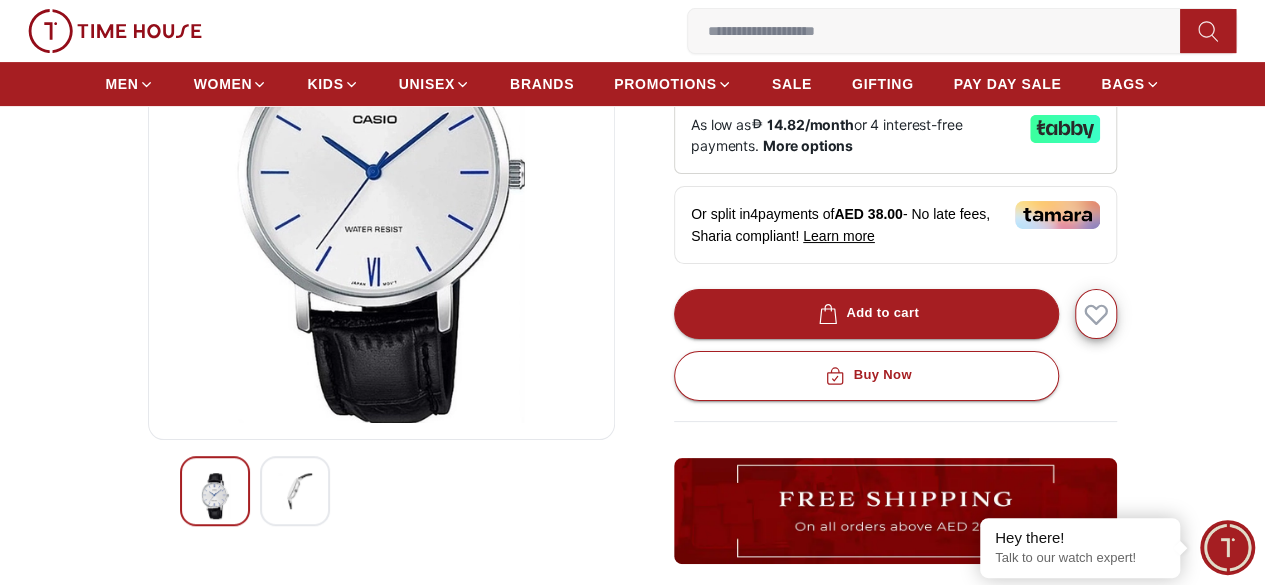 scroll, scrollTop: 300, scrollLeft: 0, axis: vertical 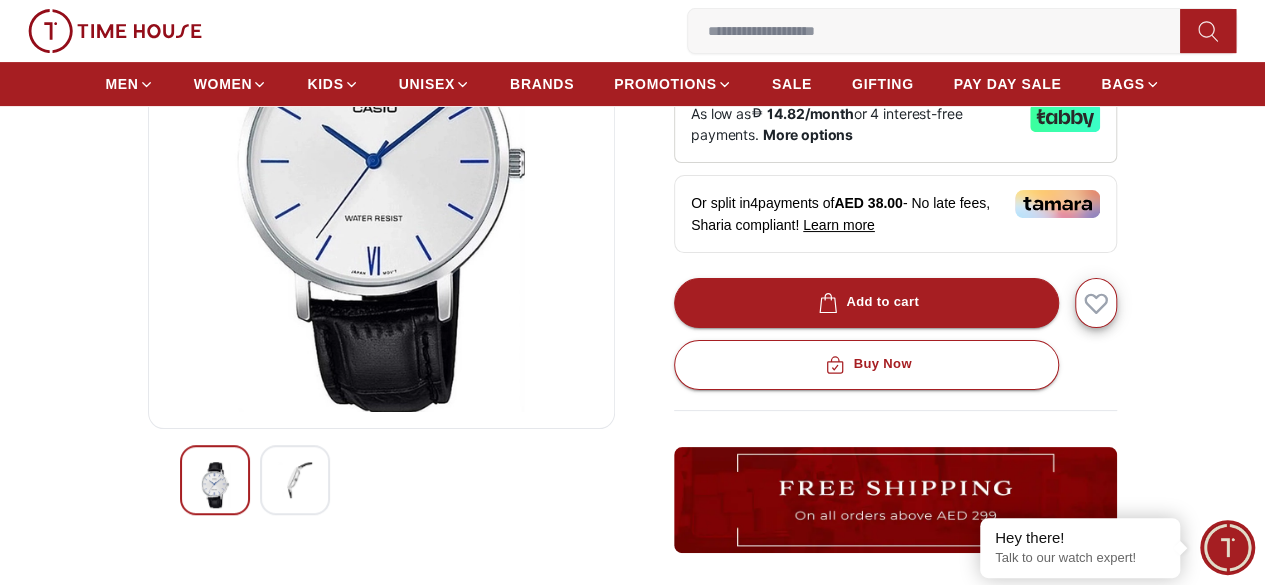 click at bounding box center [295, 480] 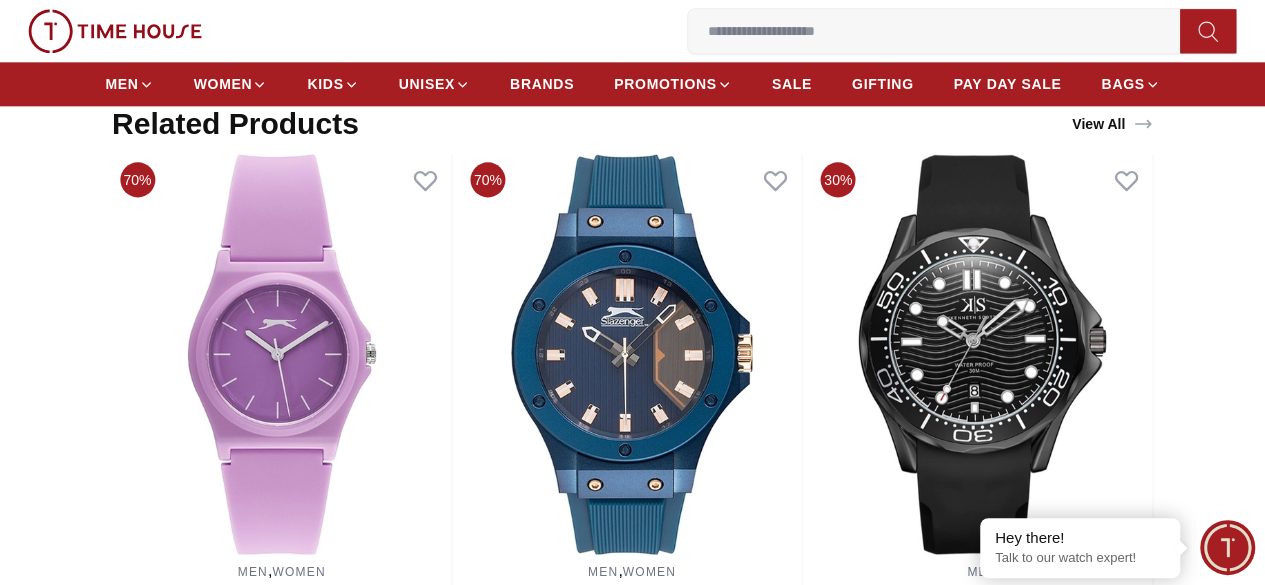 scroll, scrollTop: 1200, scrollLeft: 0, axis: vertical 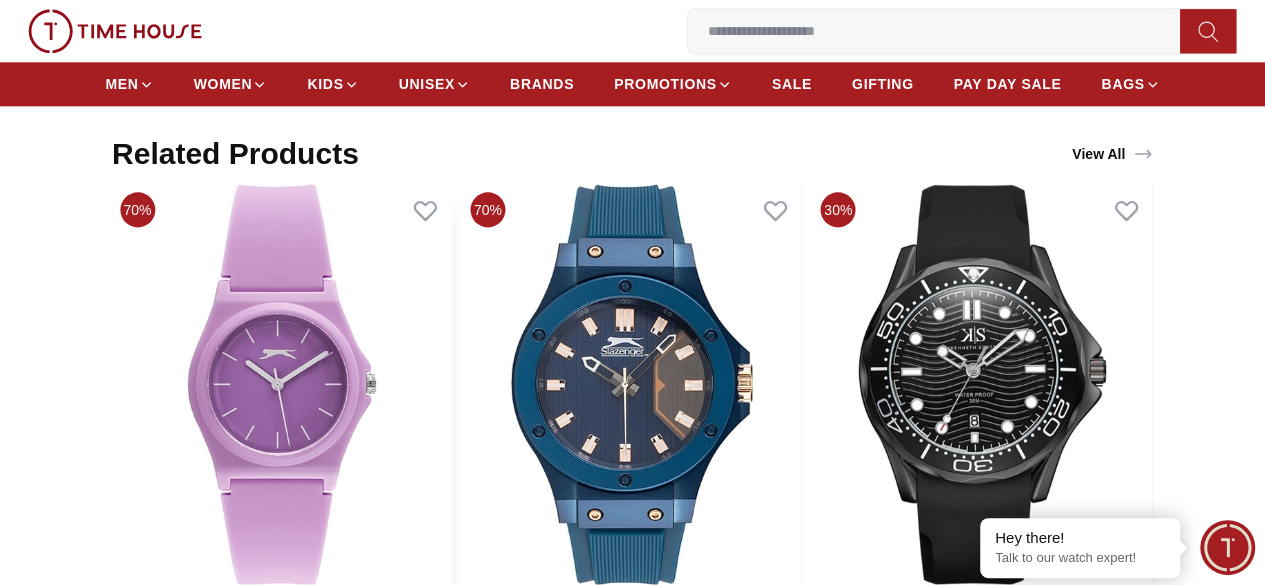 click at bounding box center [281, 384] 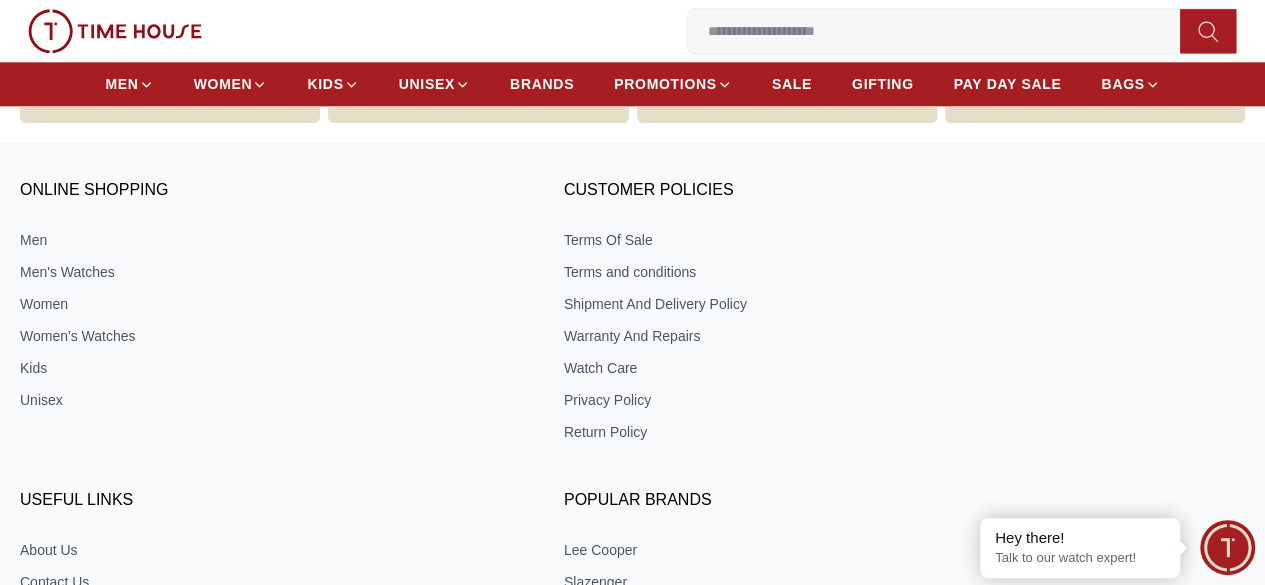 scroll, scrollTop: 0, scrollLeft: 0, axis: both 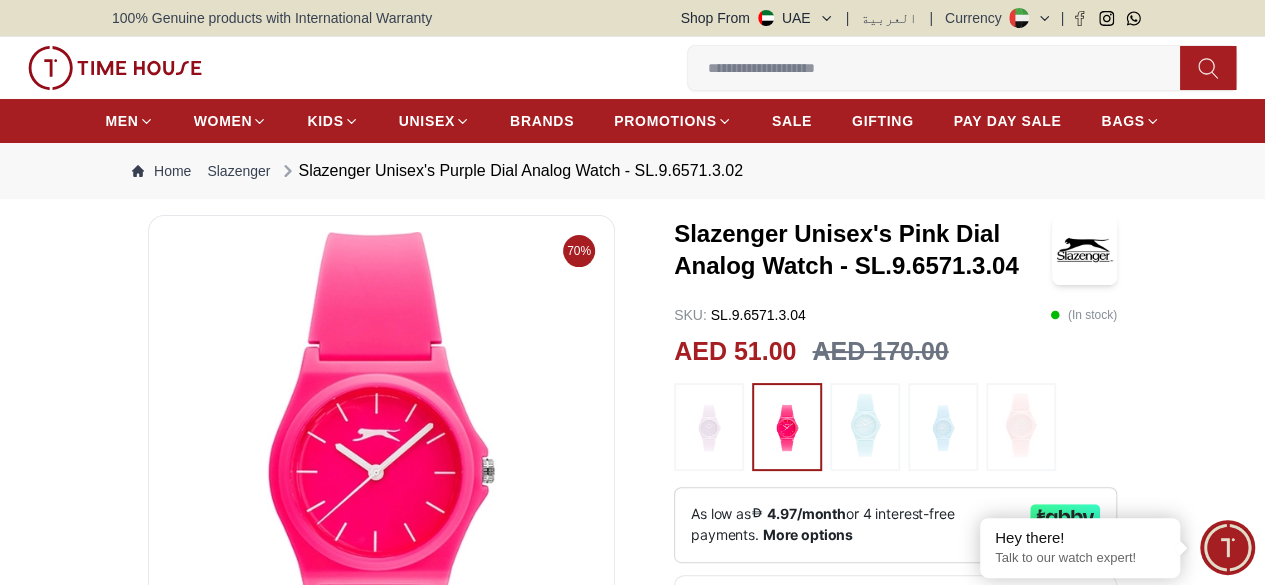 click at bounding box center [943, 427] 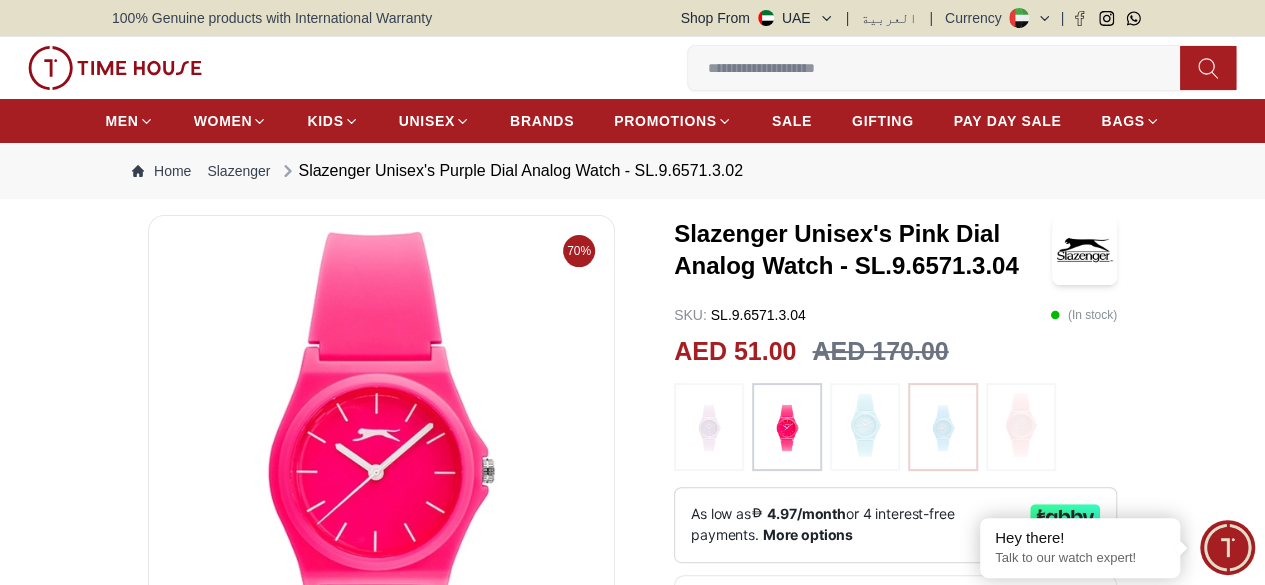 click at bounding box center [943, 427] 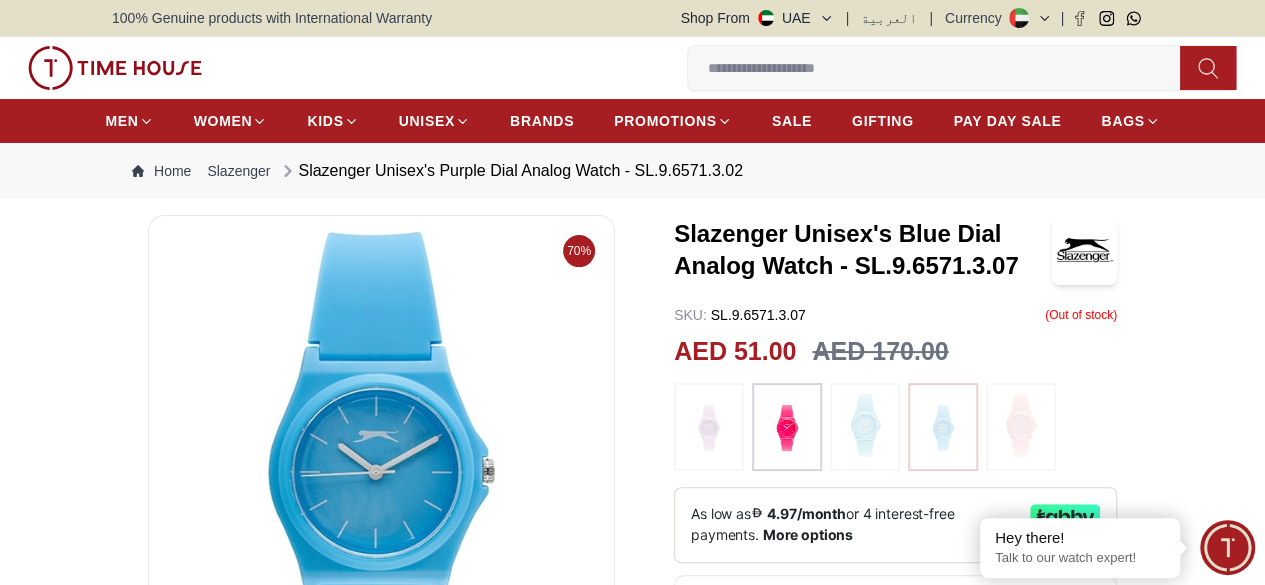 click at bounding box center [709, 427] 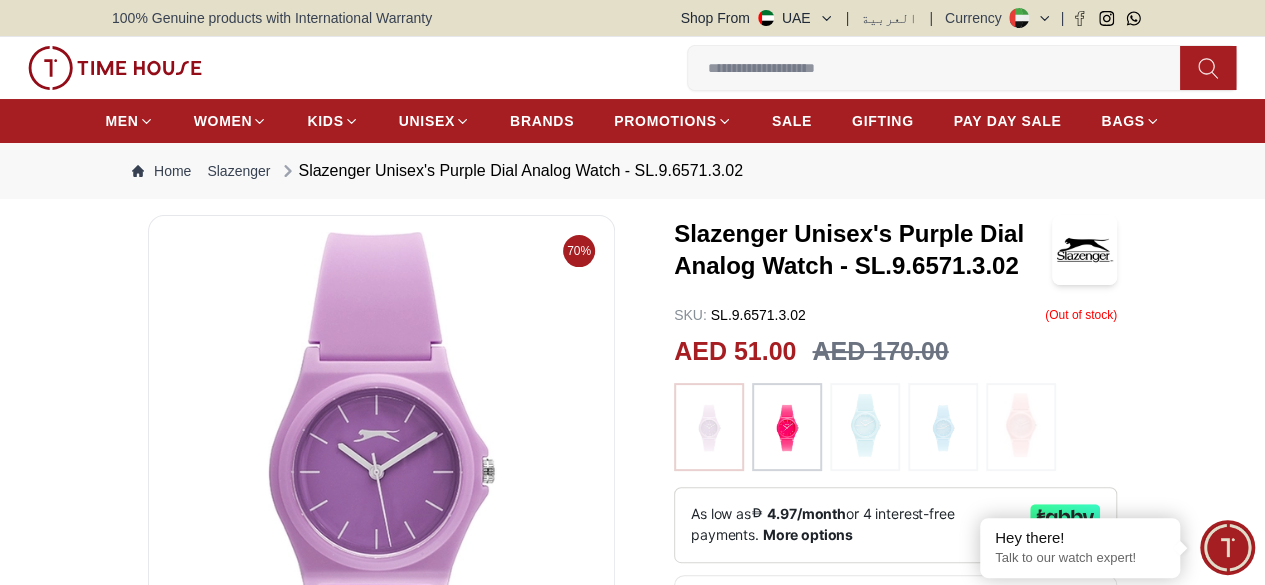 scroll, scrollTop: 0, scrollLeft: 0, axis: both 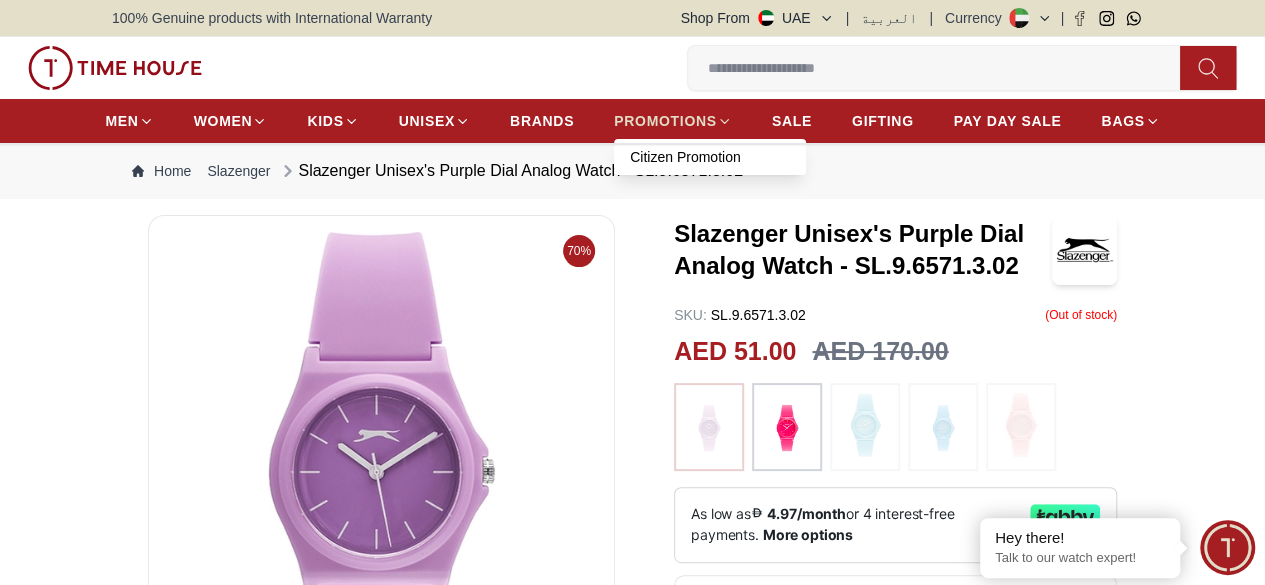 click on "PROMOTIONS" at bounding box center (665, 121) 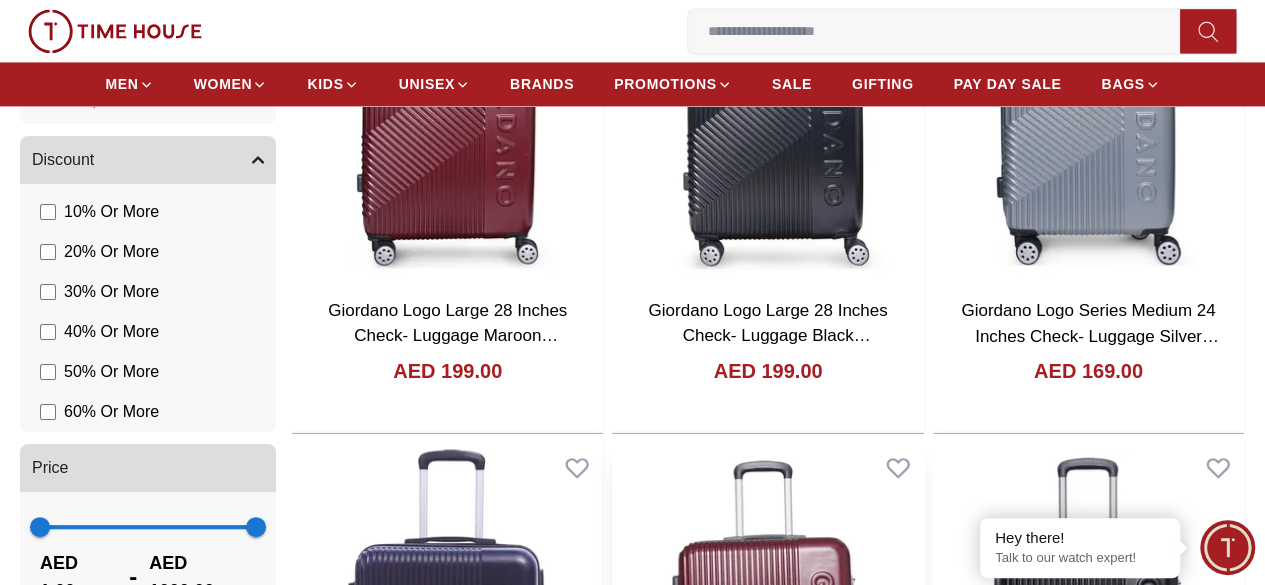 scroll, scrollTop: 1500, scrollLeft: 0, axis: vertical 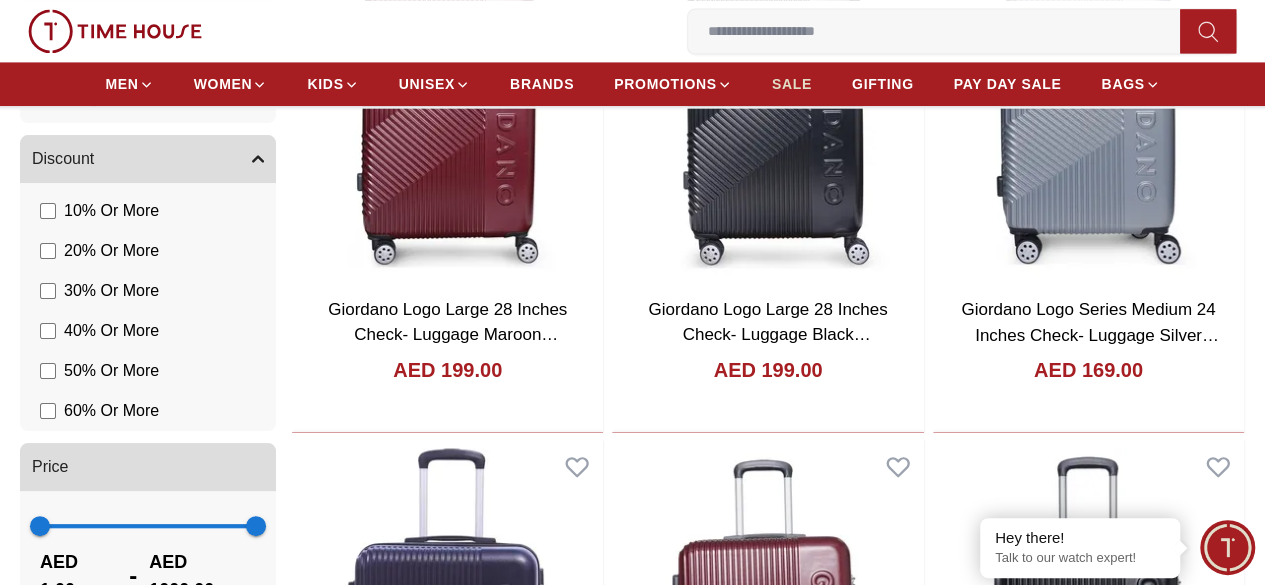 click on "SALE" at bounding box center (792, 84) 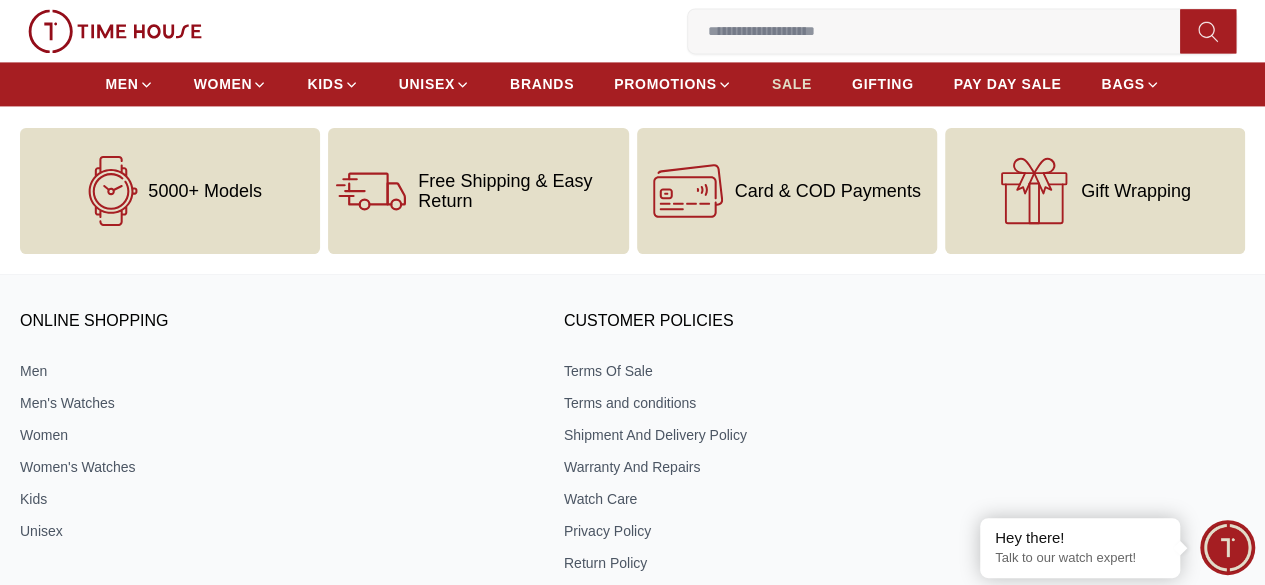 scroll, scrollTop: 0, scrollLeft: 0, axis: both 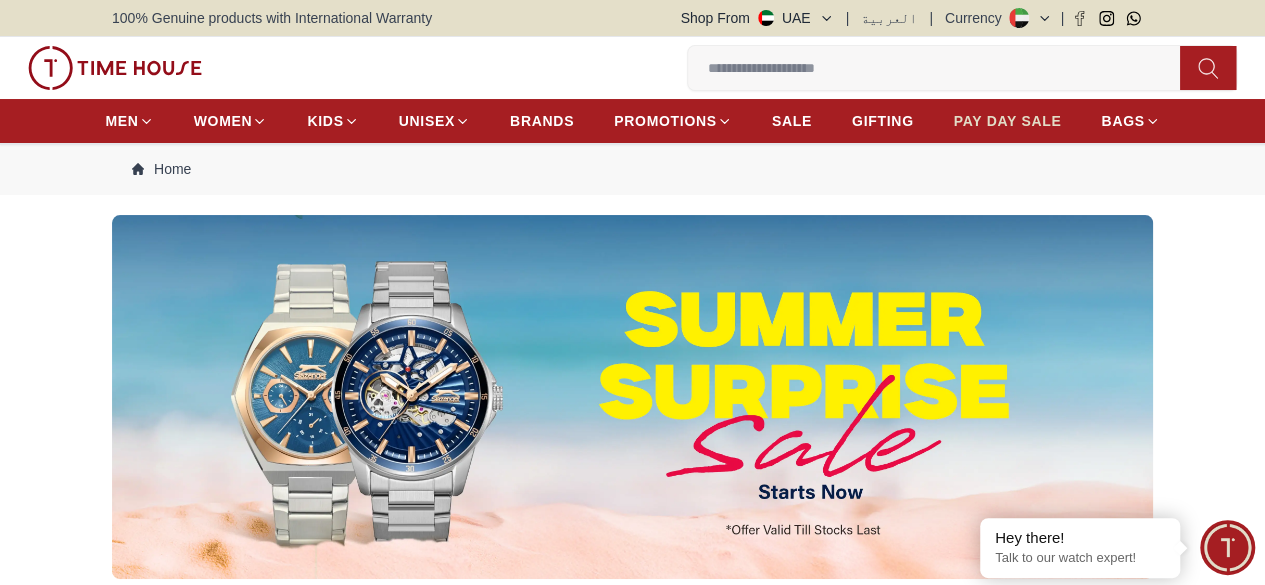 click on "PAY DAY SALE" at bounding box center (1008, 121) 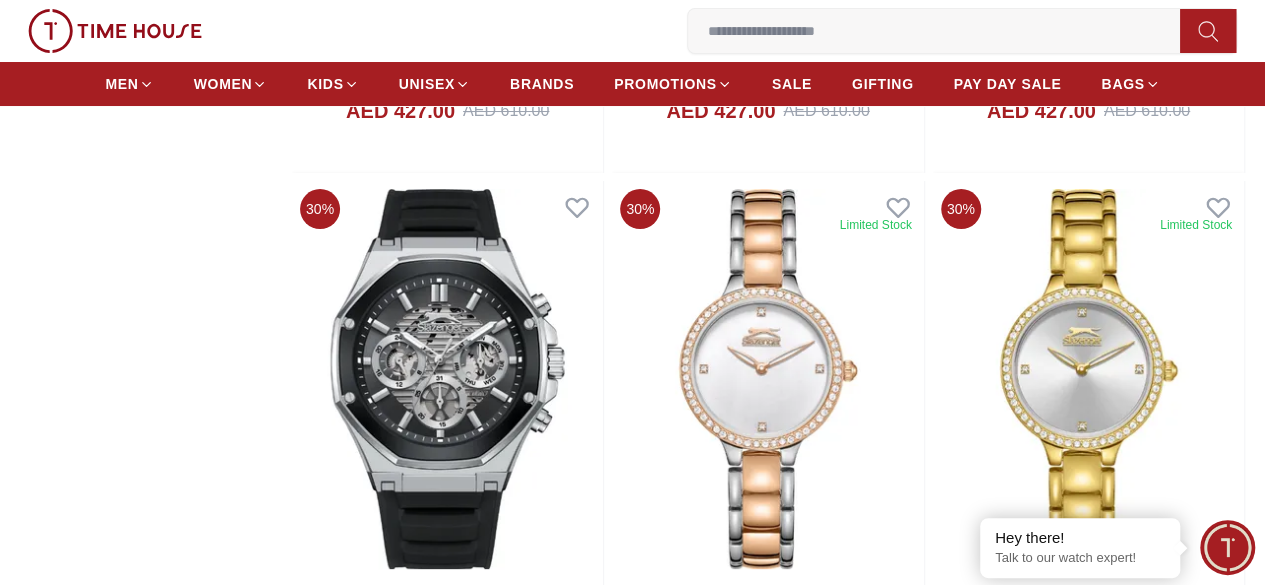 scroll, scrollTop: 3996, scrollLeft: 0, axis: vertical 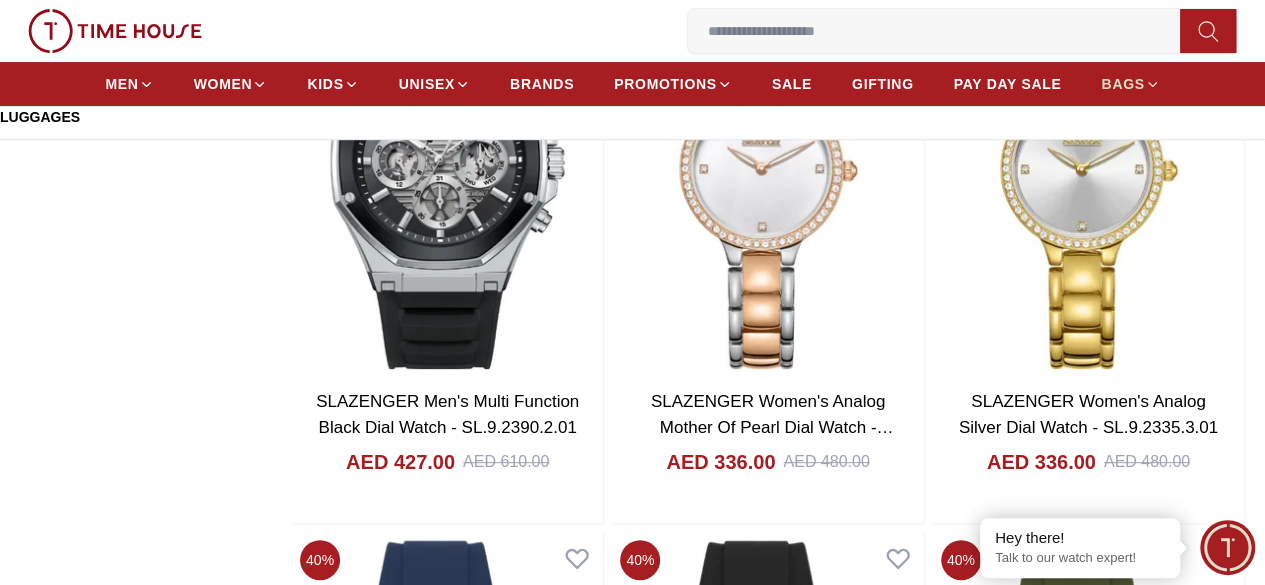 click on "BAGS" at bounding box center (1122, 84) 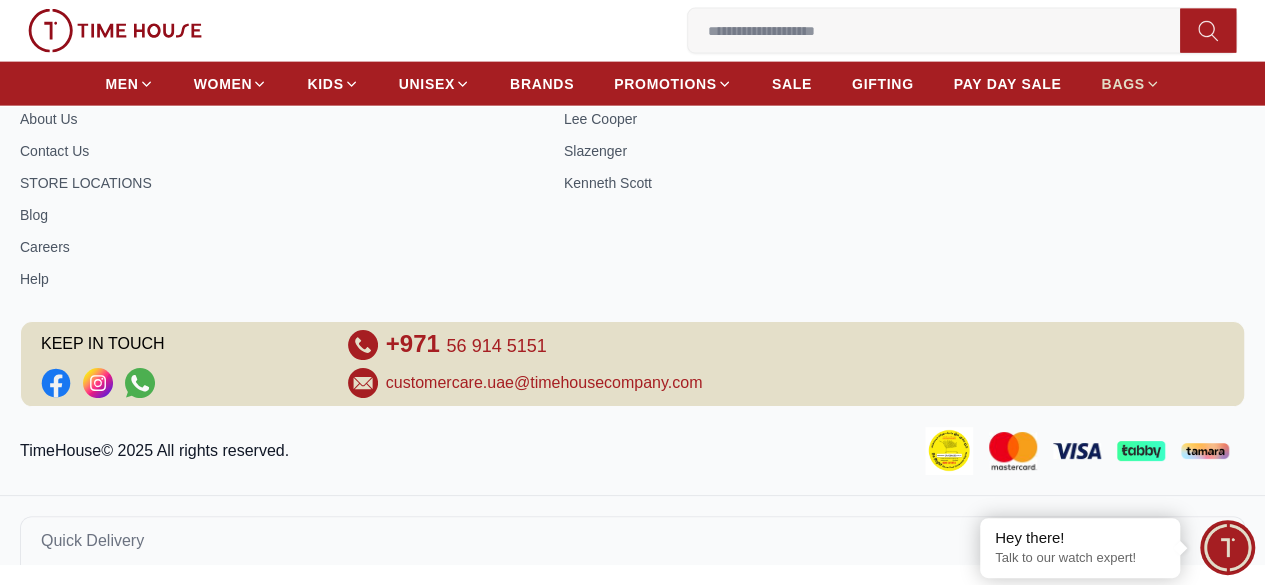scroll, scrollTop: 0, scrollLeft: 0, axis: both 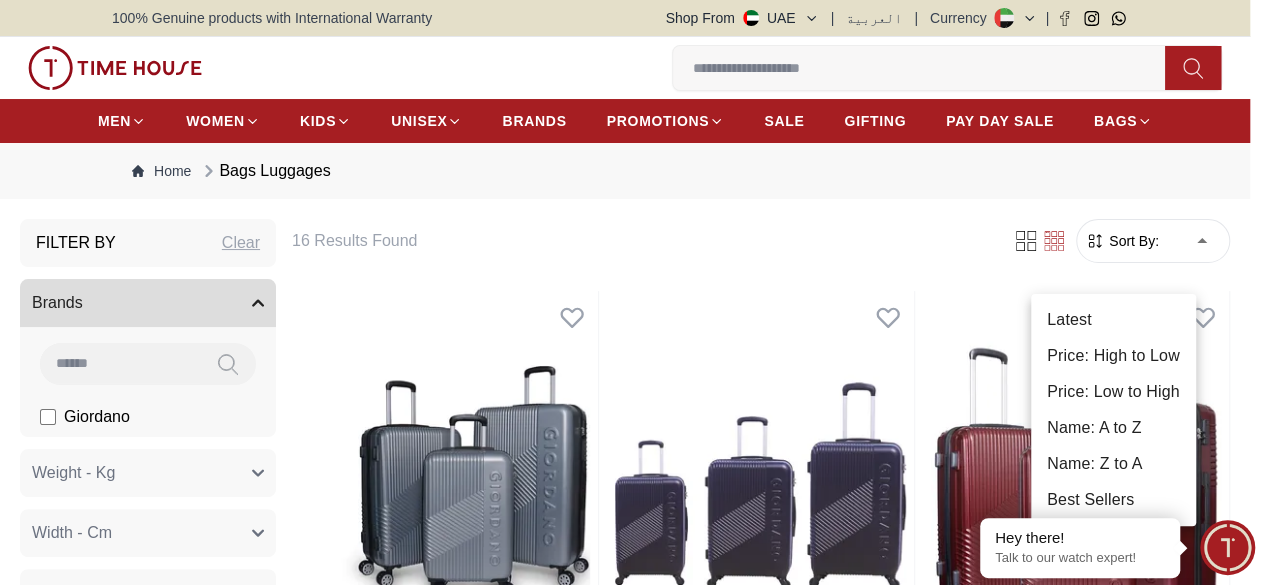 click on "100% Genuine products with International Warranty Shop From UAE | العربية |     Currency    | 0 Wishlist 1 My Bag Help Our Stores My Account 0 Wishlist 1 My Bag MEN WOMEN KIDS UNISEX BRANDS PROMOTIONS SALE GIFTING PAY DAY SALE BAGS Home Bags Luggages    Filter By Clear Brands Giordano Weight - Kg 3 3.5 4.5 11.5 Width - Cm 20 24 29.5 Length - Cm 37 45 46 Height - Cm 55 67 69.5 No. Of Wheels 8 Exterior Material Acrylonitrile Butadiene Styrene(ABS) Product Sub Type Cabin Bag Check-in Bag Set of 3 Travel Essentials Lightweight and Durable, Scratch Resistacnce, Number Lock, Interior Zipped Pocket Collection Name LOGO  SERIES Price 1 1000 AED 1.00 - AED 1000.00 Filter 16   Results Found Sort By: ​ ****** ​Giordano Logo Series Luggage Set Of 3 Silver GR020.SLV AED 499.00 Add to cart Add to cart Giordano Logo Series Luggage Set Of 3 Navy GR020.NVY AED 499.00 Add to cart Add to cart Giordano Logo Series Luggage Set Of 3 Maroon GR020.MRN AED 499.00 Add to cart Add to cart AED 499.00 Add to cart" at bounding box center [632, 2286] 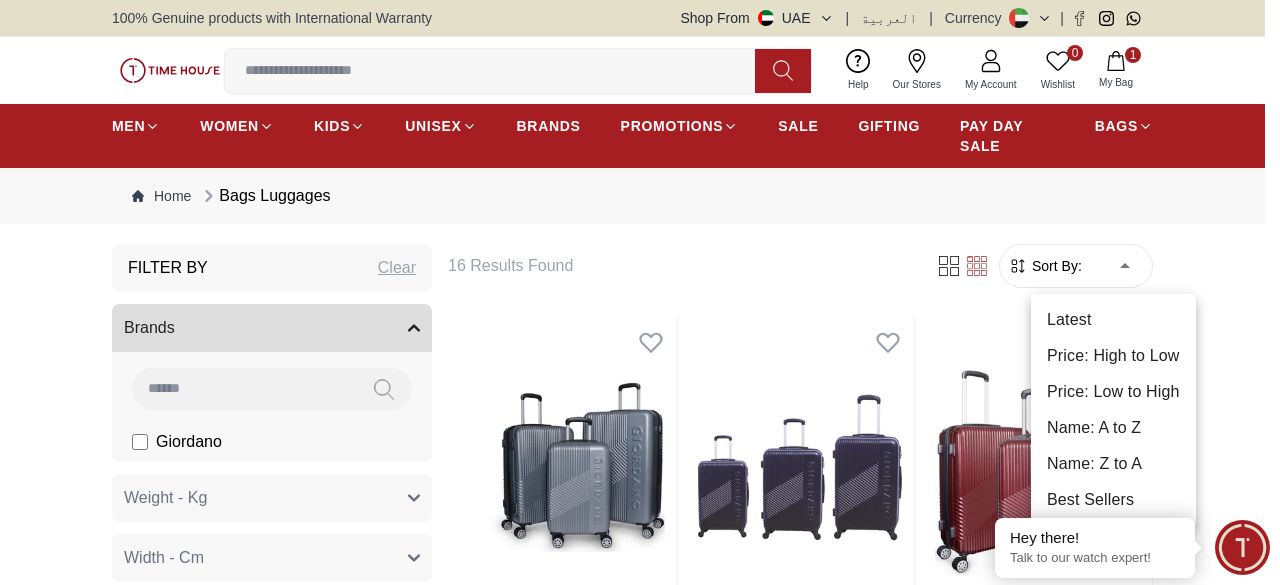 click on "Price: Low to High" at bounding box center (1113, 392) 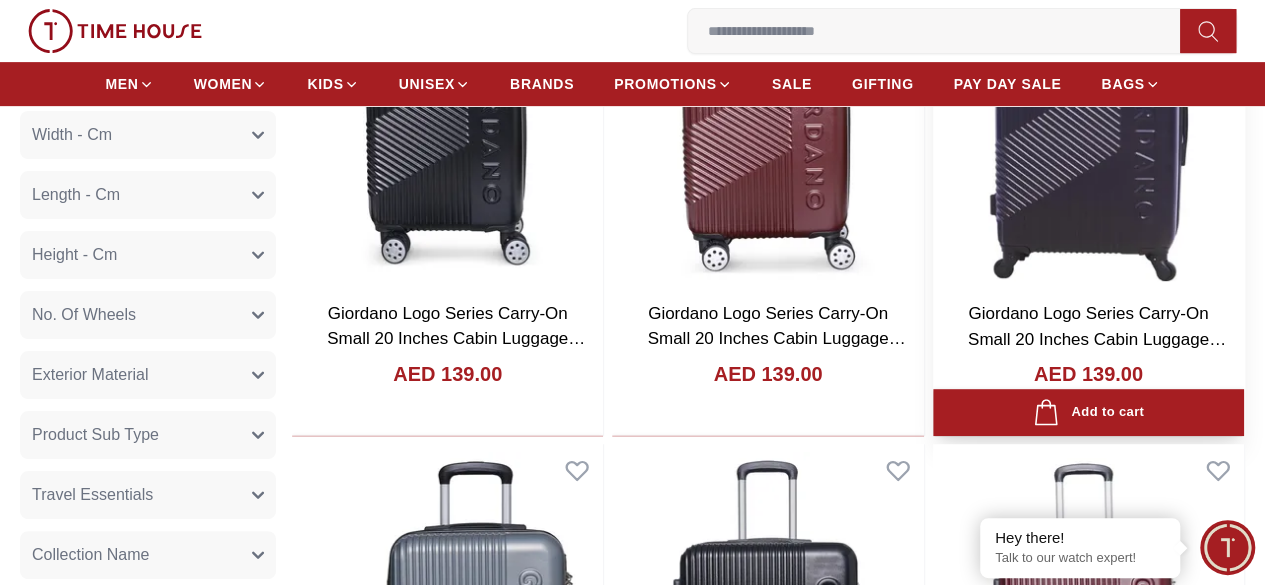 scroll, scrollTop: 200, scrollLeft: 0, axis: vertical 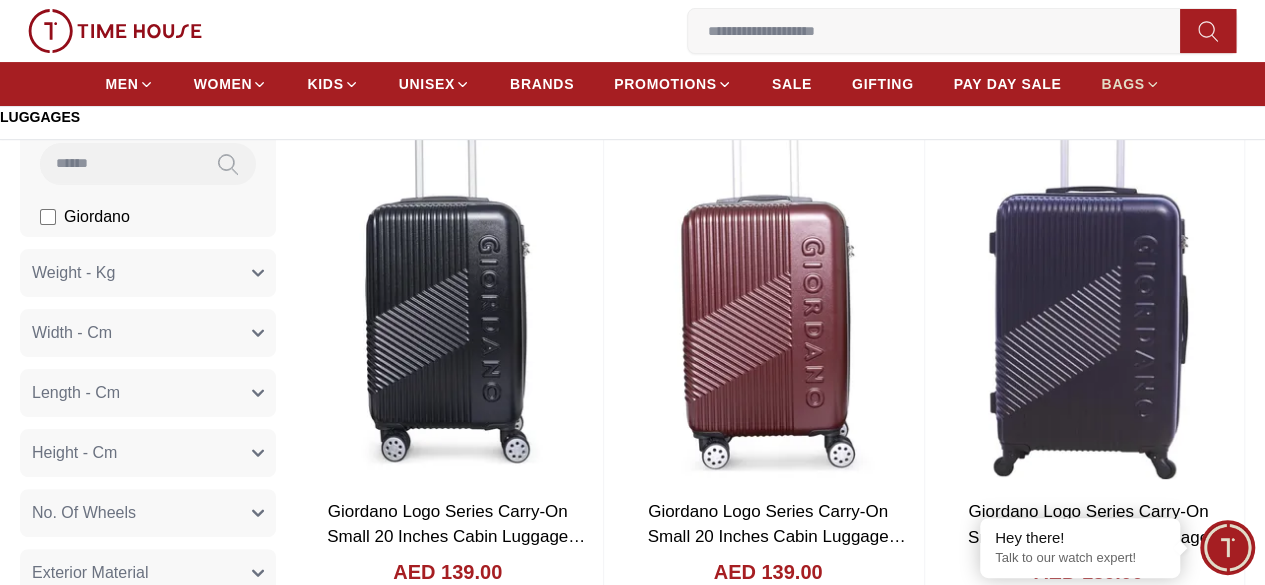 click 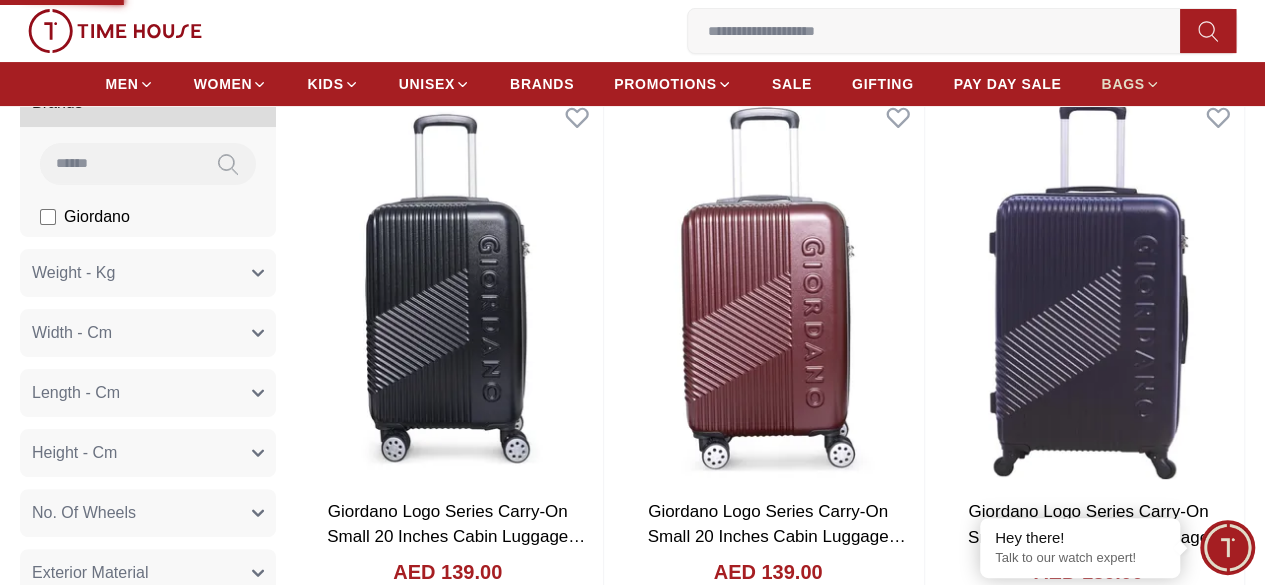 type on "******" 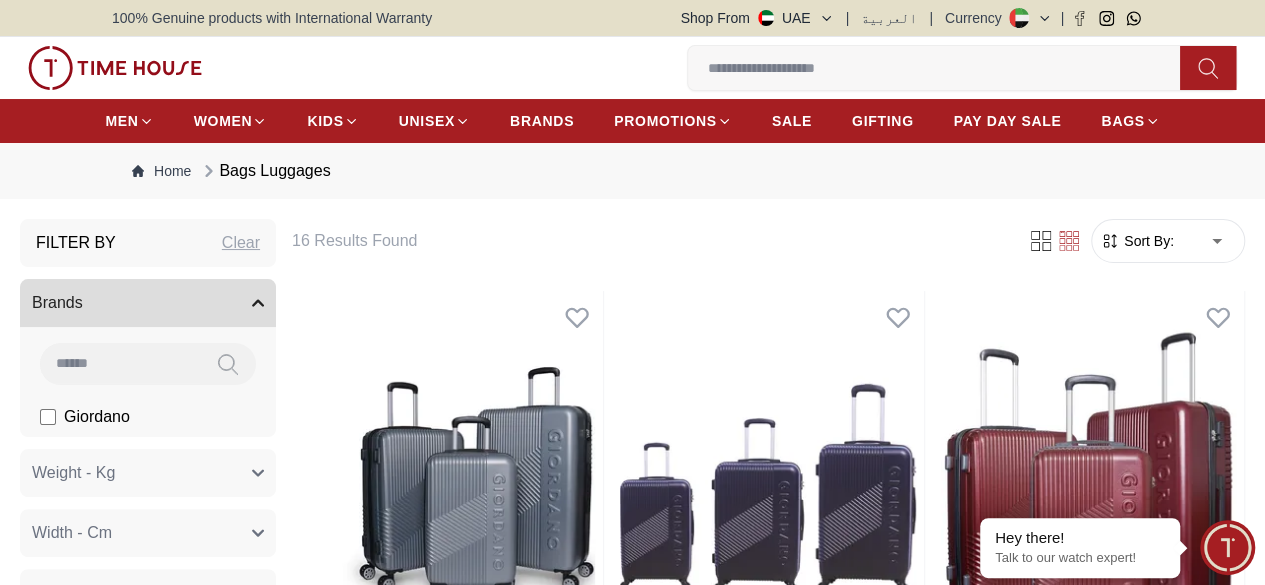 click on "Home Bags Luggages" at bounding box center [231, 171] 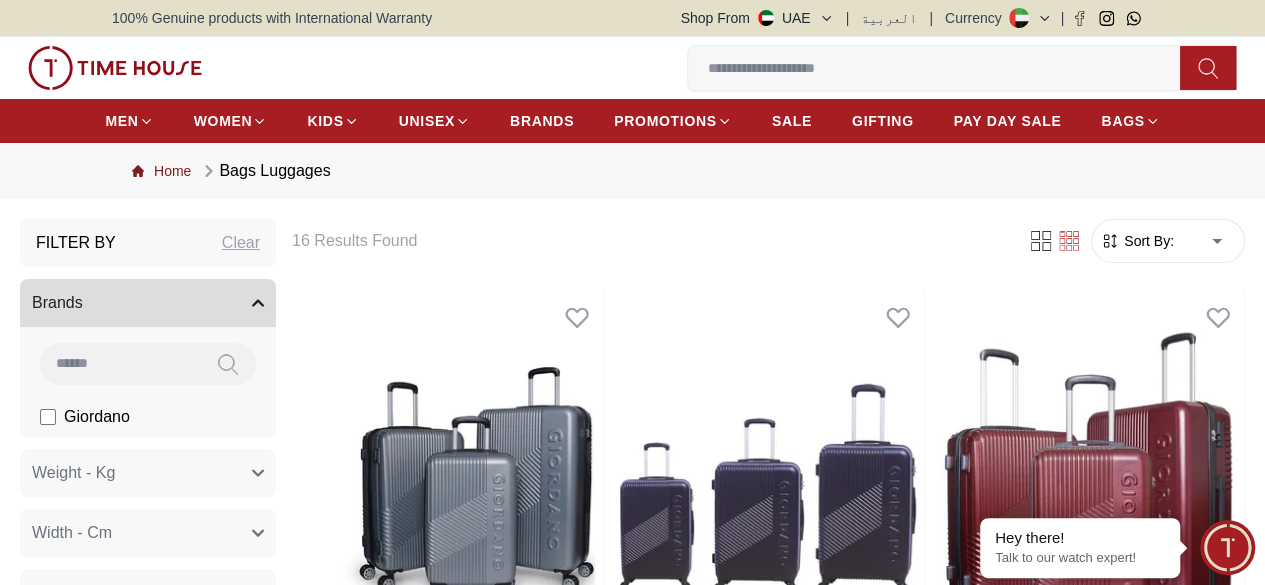 click on "Home" at bounding box center (161, 171) 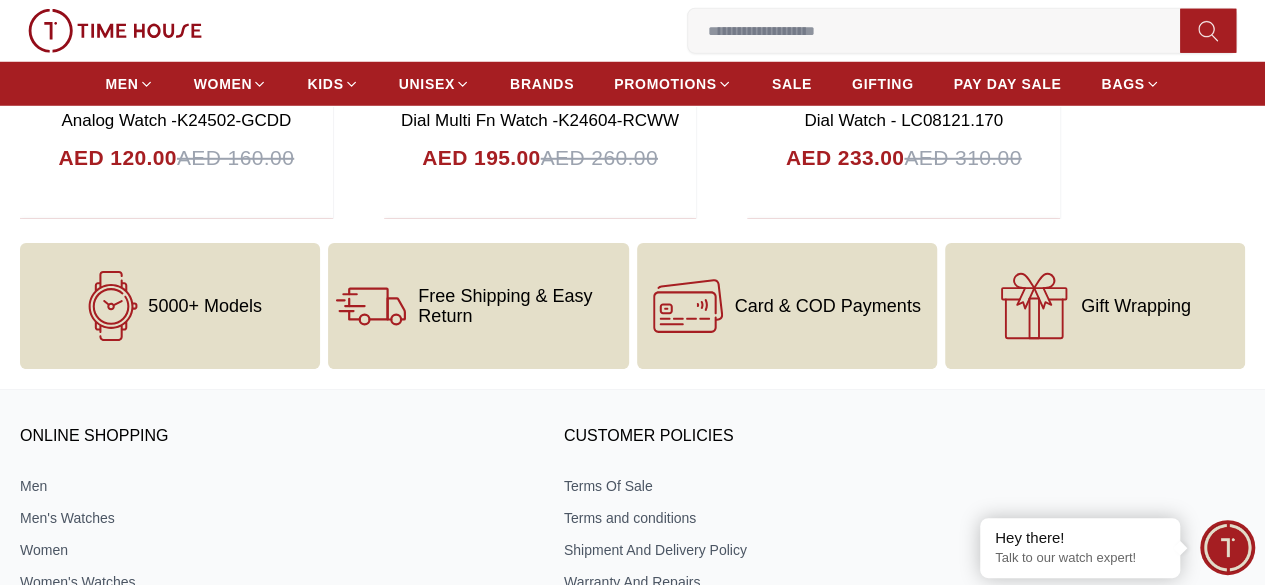 scroll, scrollTop: 6589, scrollLeft: 0, axis: vertical 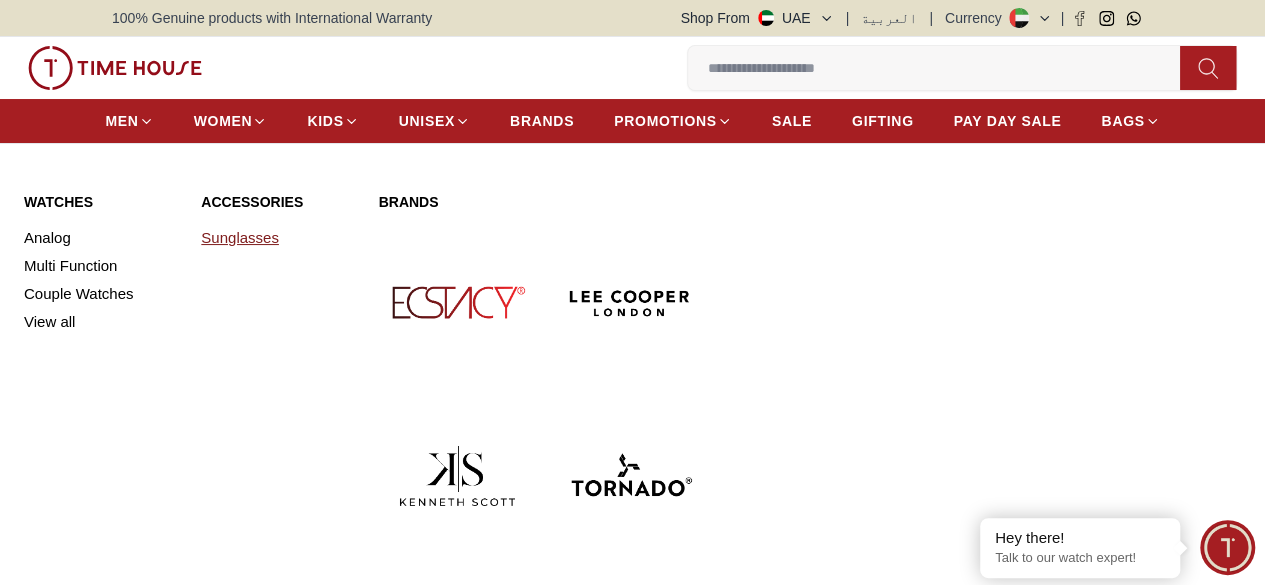 click on "Sunglasses" at bounding box center (277, 238) 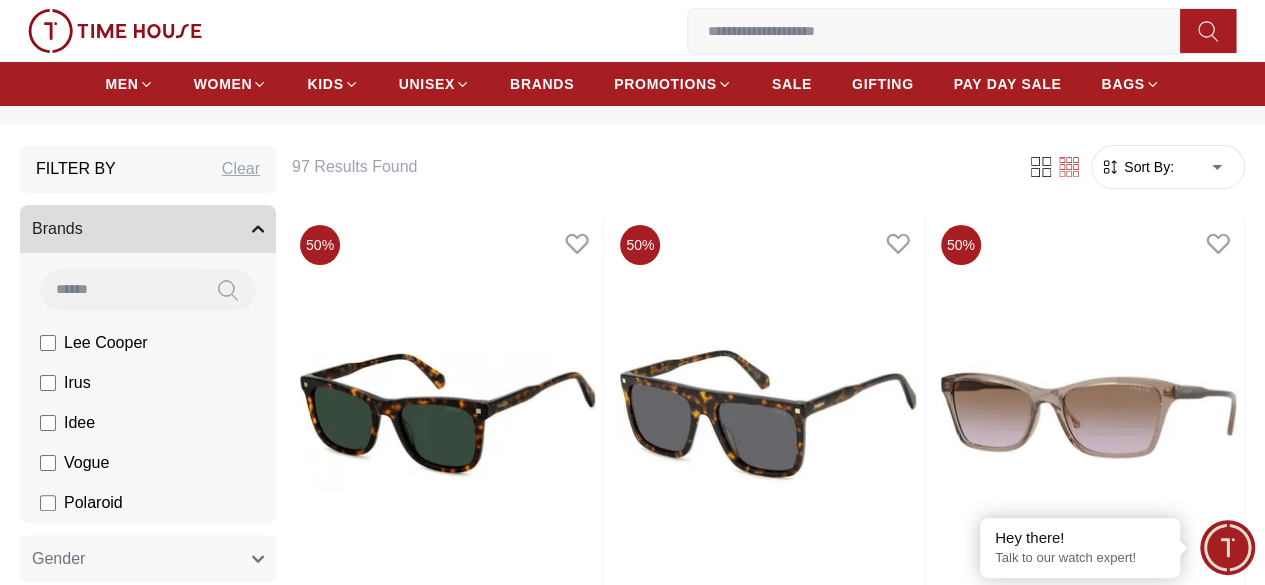 scroll, scrollTop: 0, scrollLeft: 0, axis: both 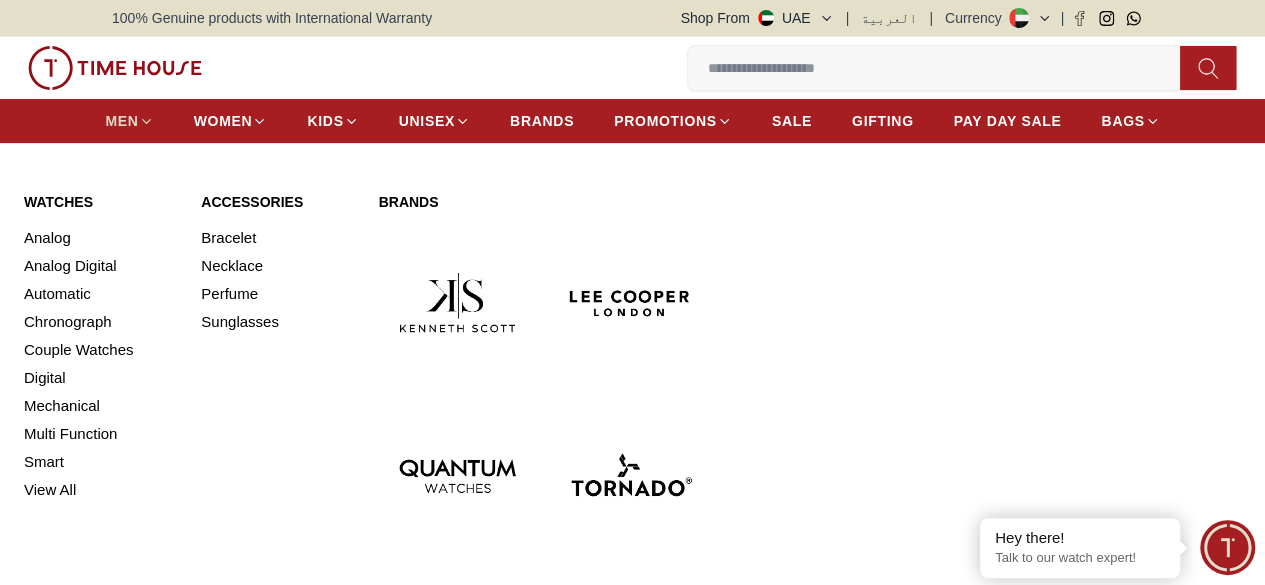 click 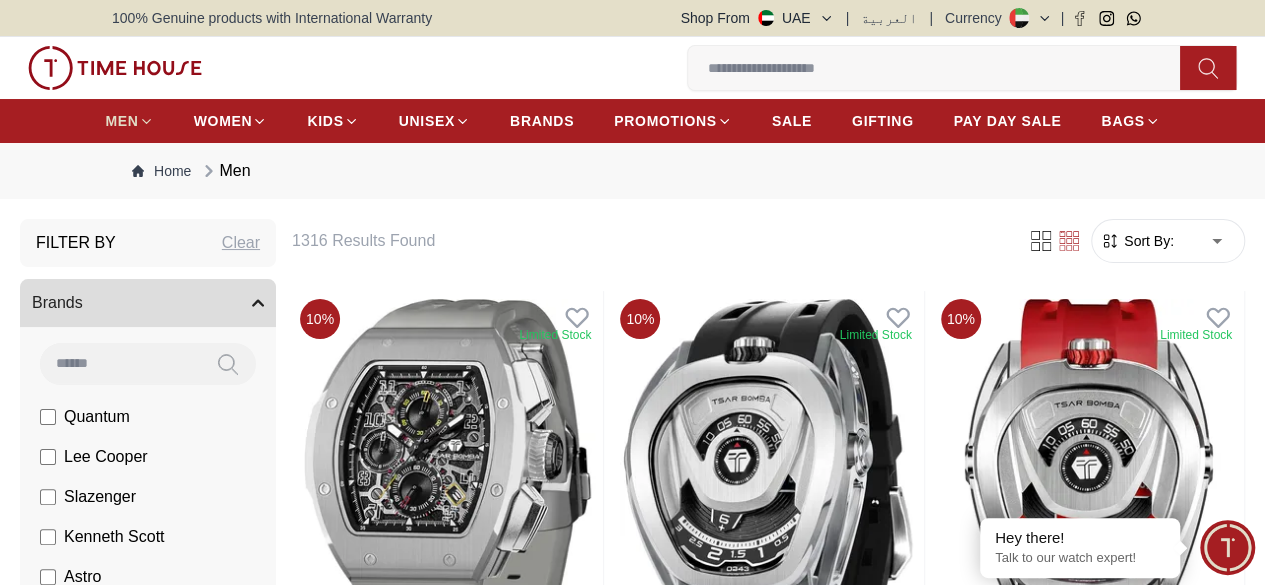 click 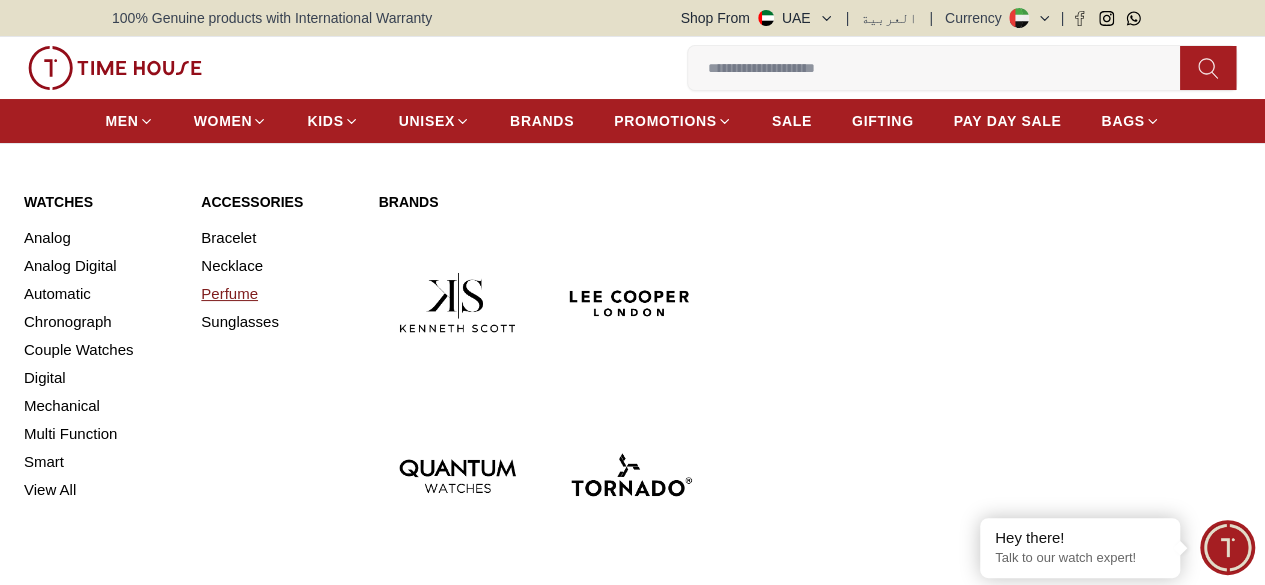 click on "Perfume" at bounding box center [277, 294] 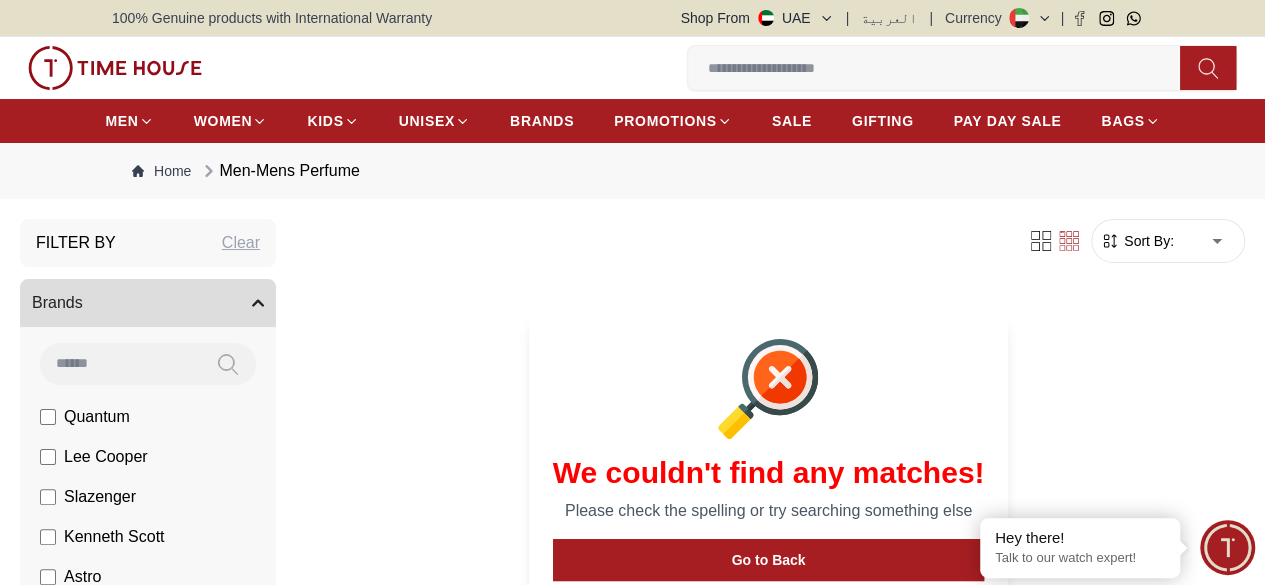 scroll, scrollTop: 100, scrollLeft: 0, axis: vertical 